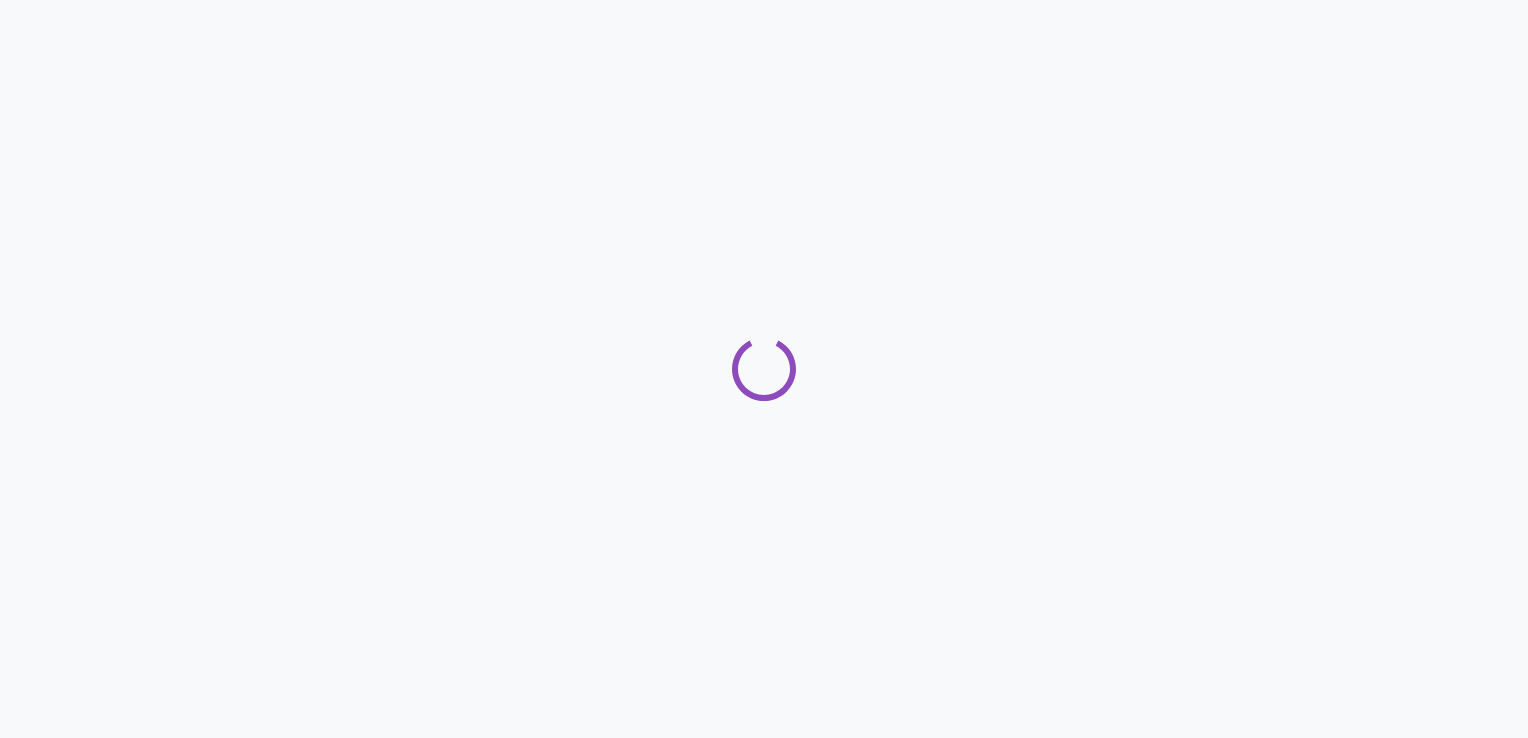 scroll, scrollTop: 0, scrollLeft: 0, axis: both 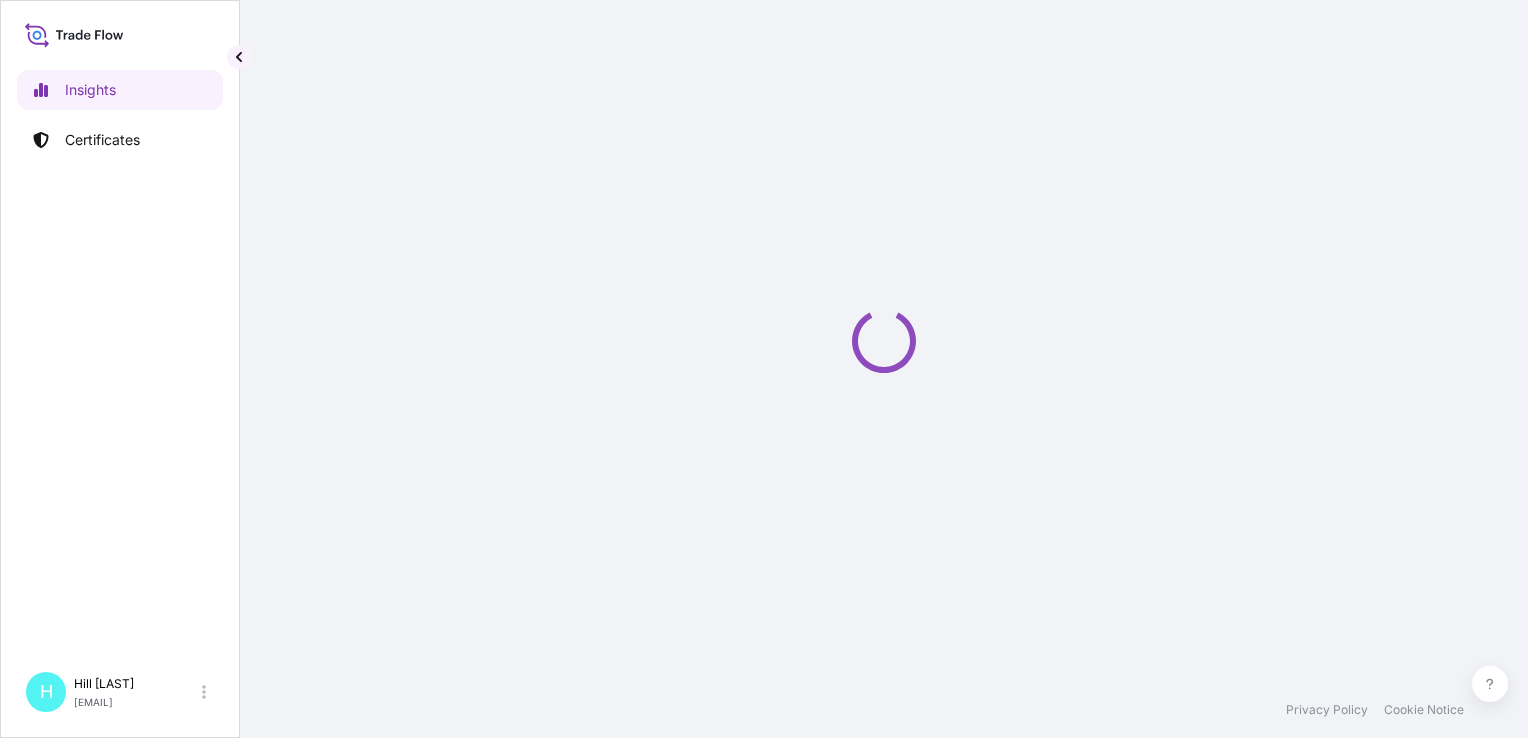 select on "2025" 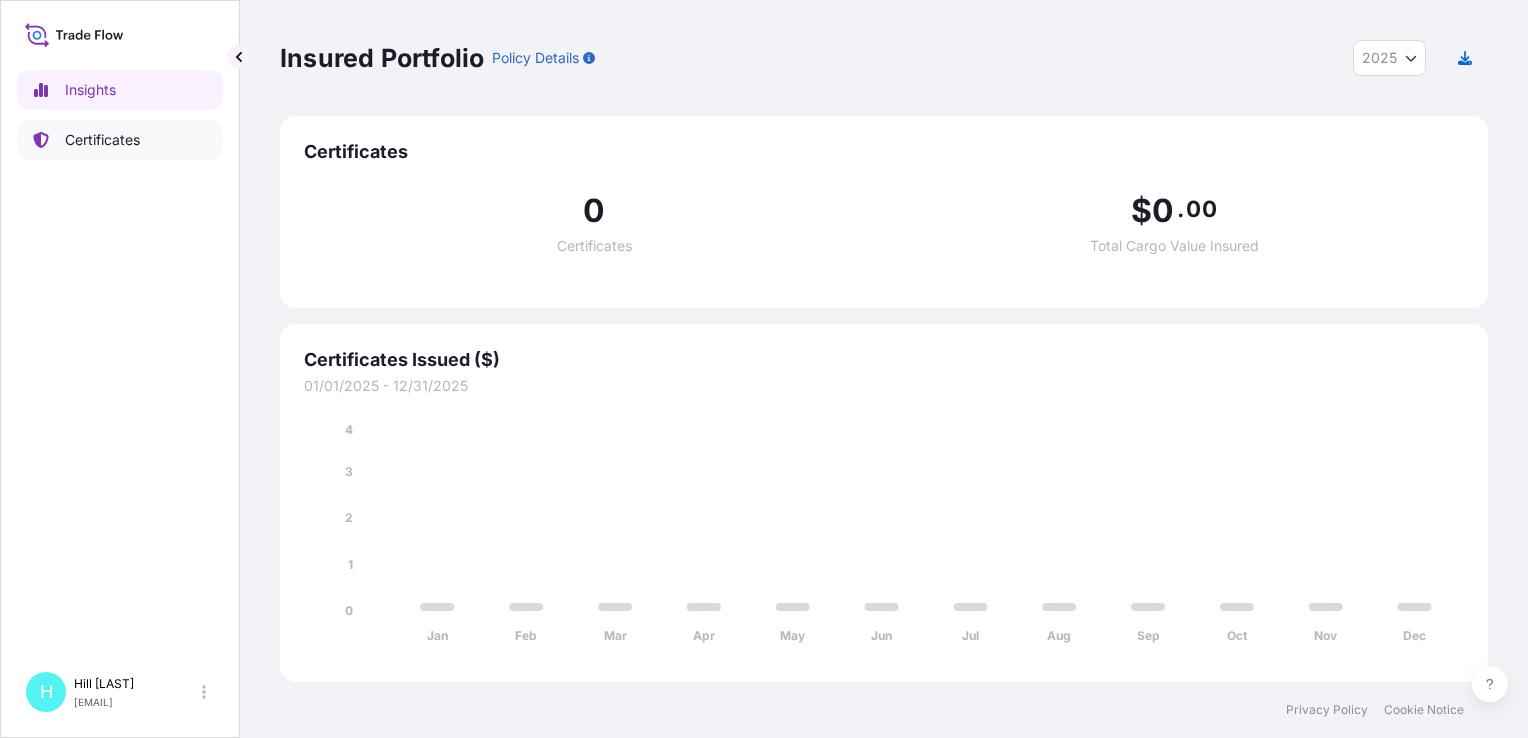 click on "Certificates" at bounding box center (102, 140) 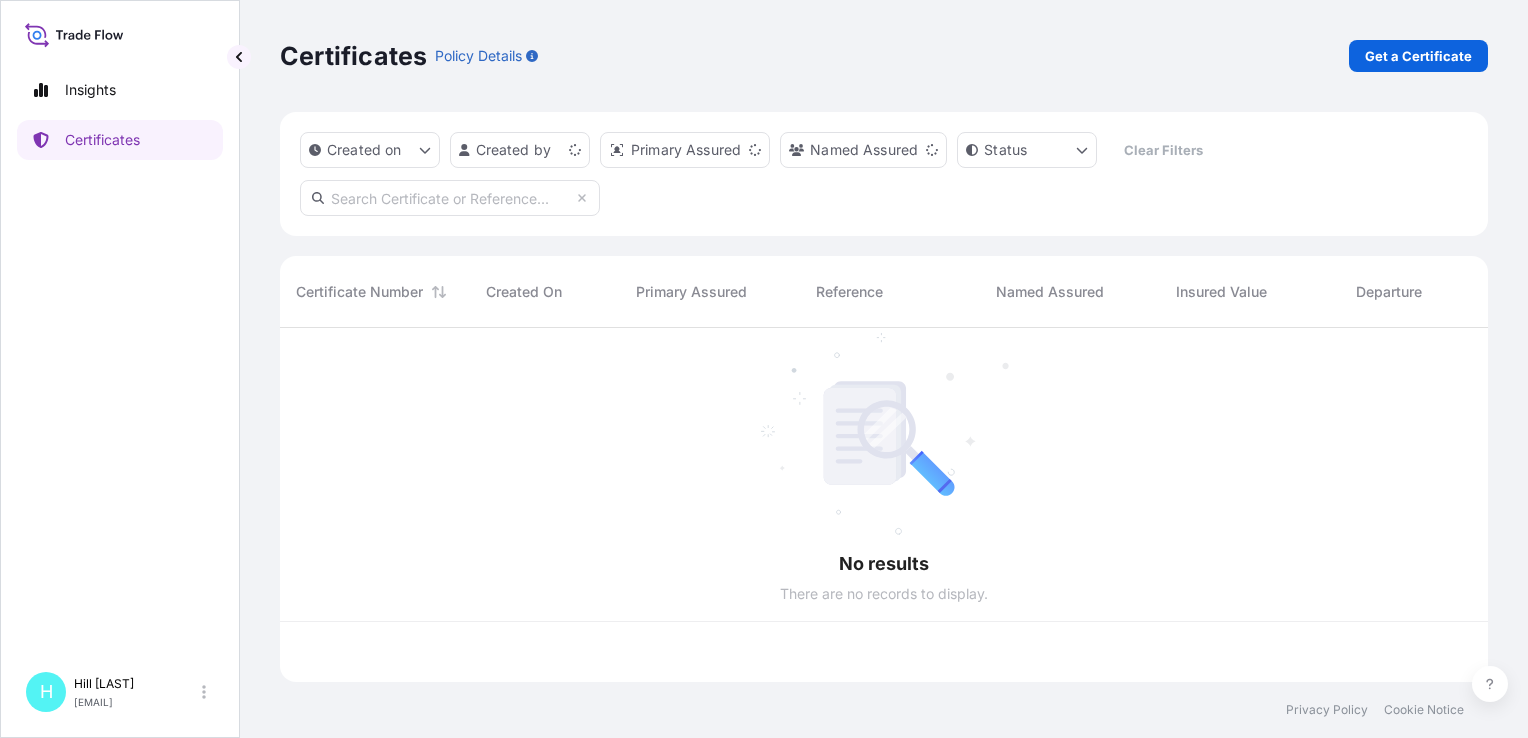 scroll, scrollTop: 16, scrollLeft: 16, axis: both 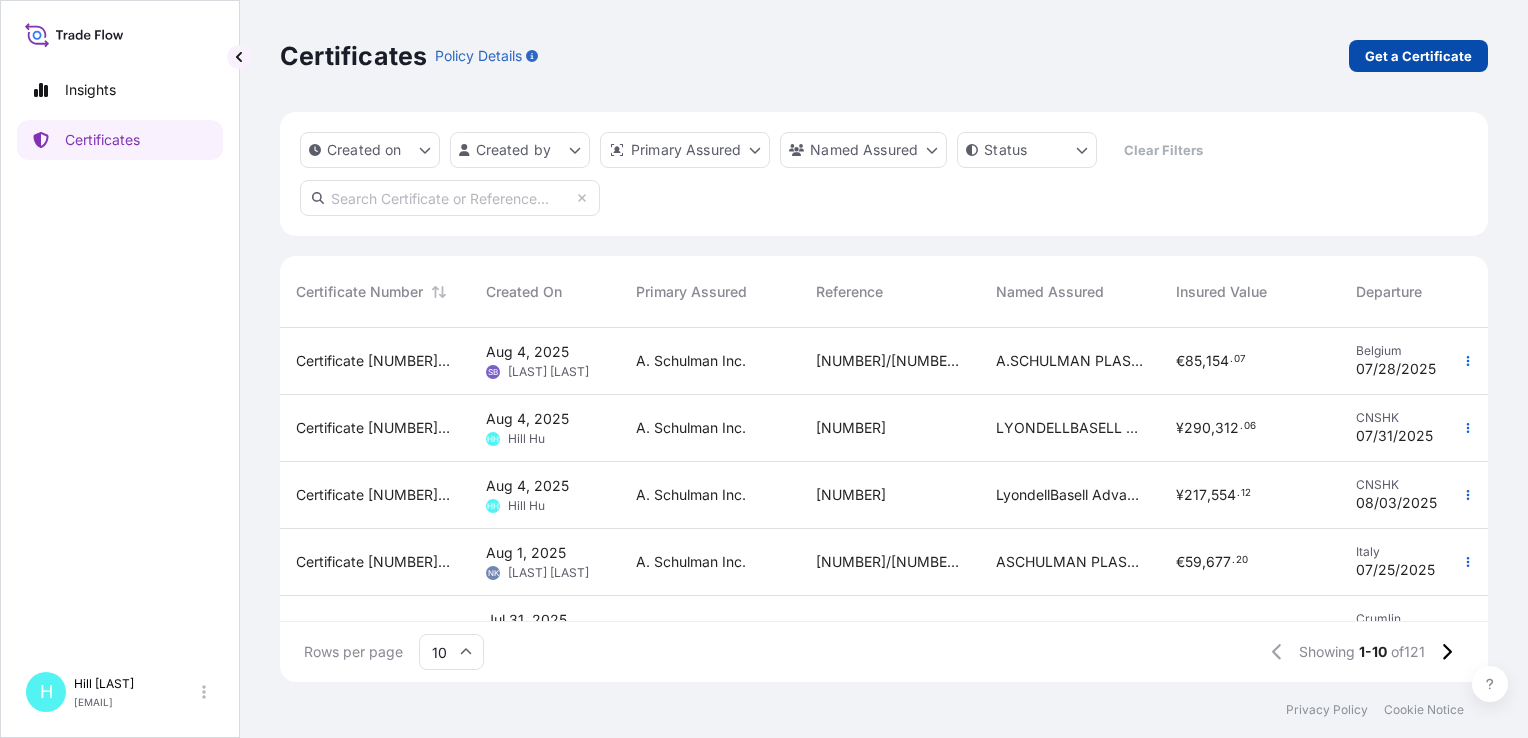 click on "Get a Certificate" at bounding box center [1418, 56] 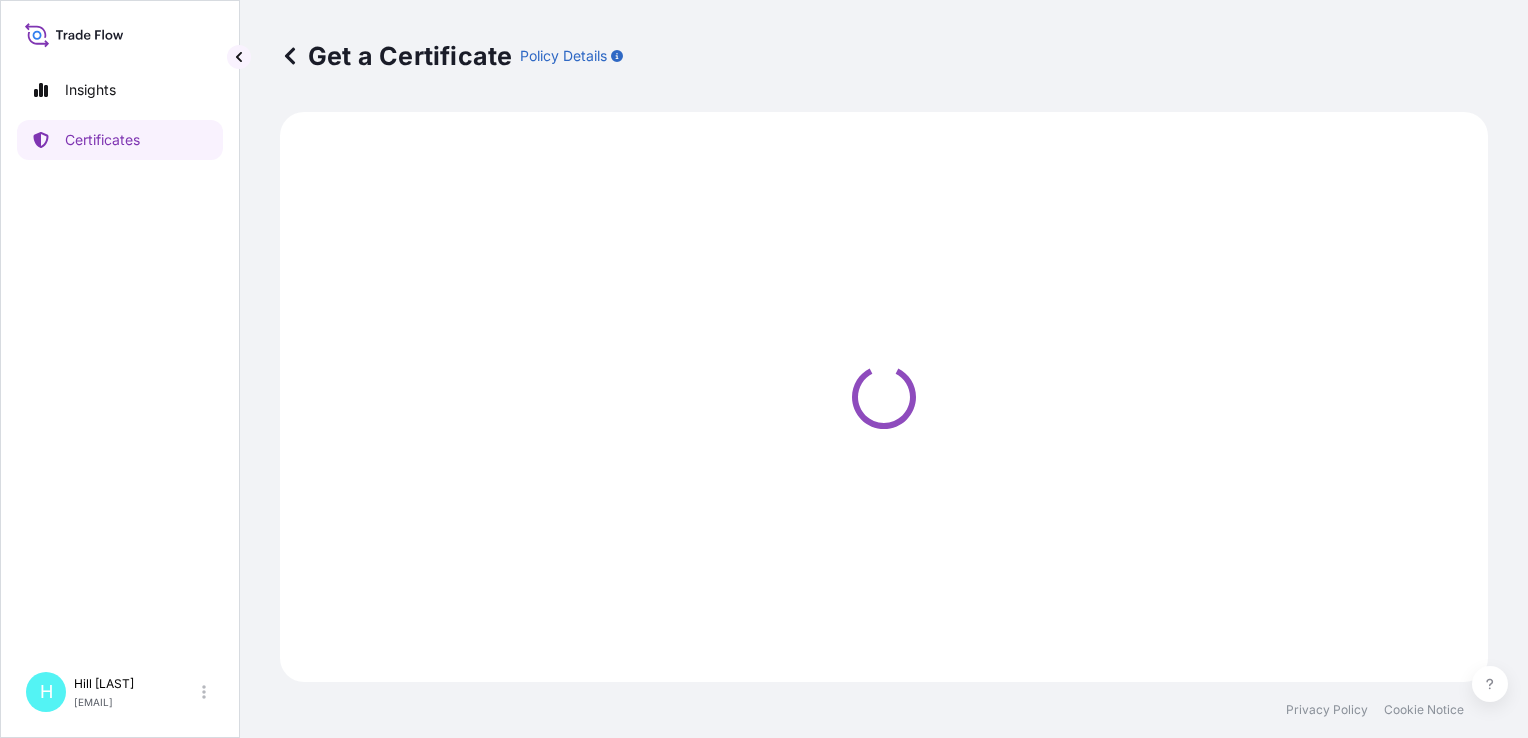 select on "Sea" 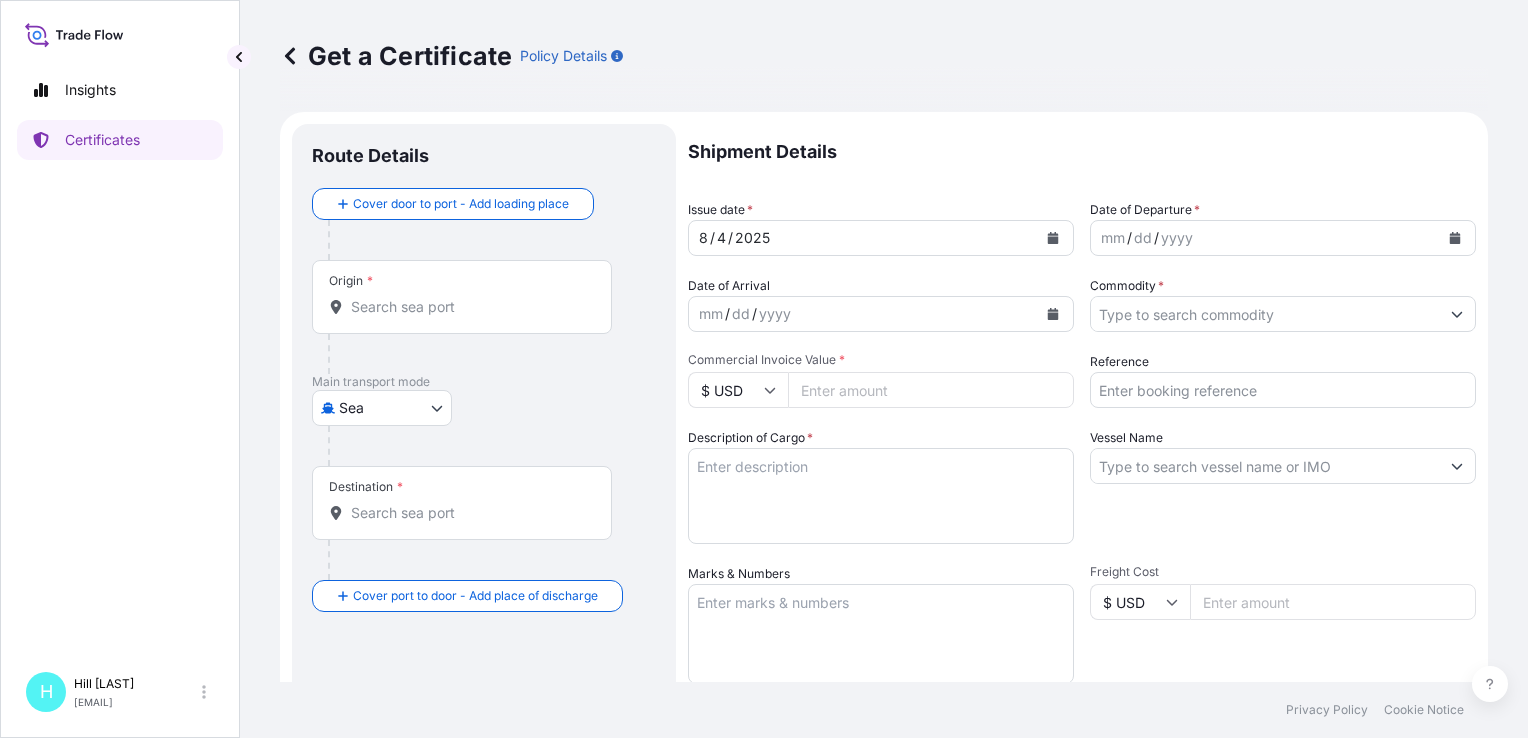 click on "Origin *" at bounding box center (462, 297) 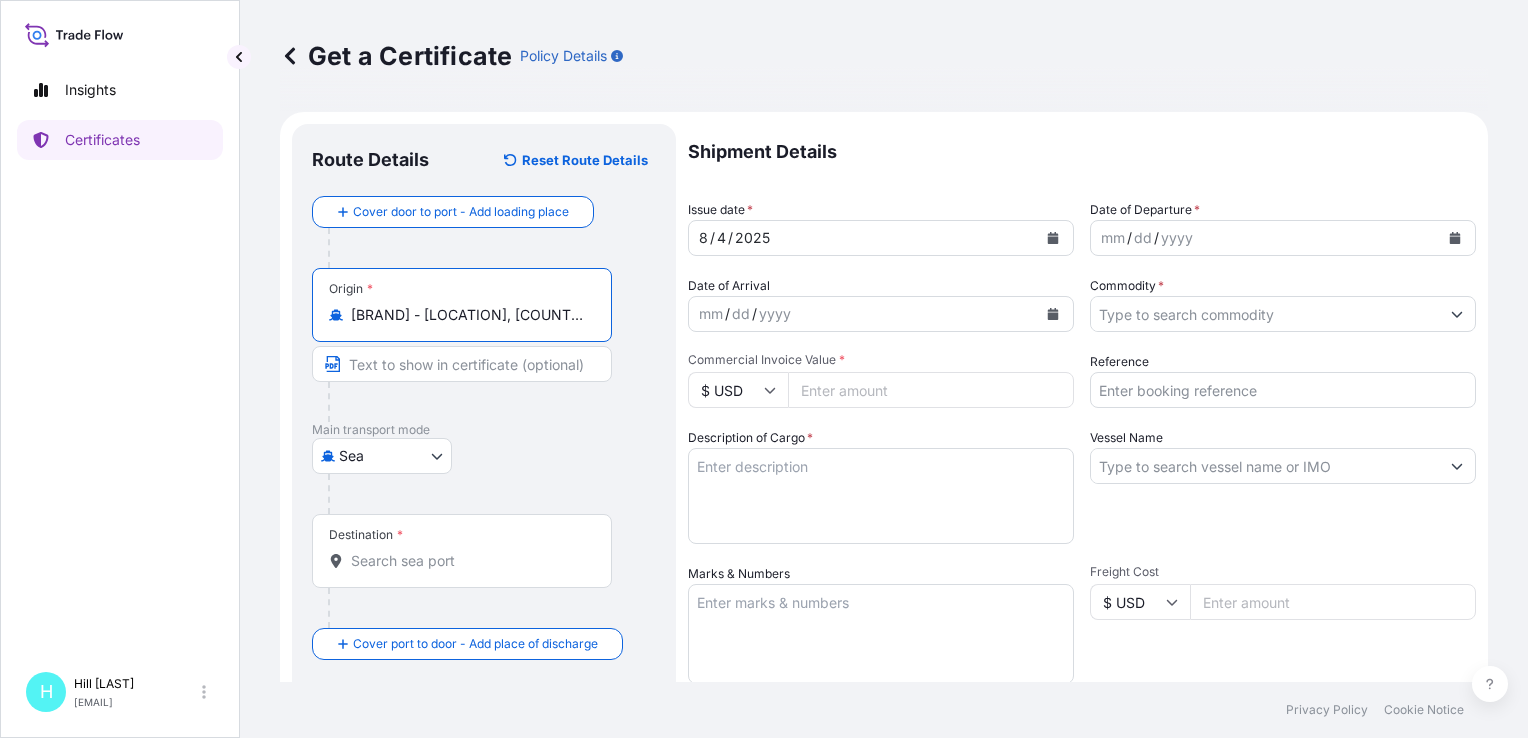 type on "[BRAND] - [LOCATION], [COUNTRY]" 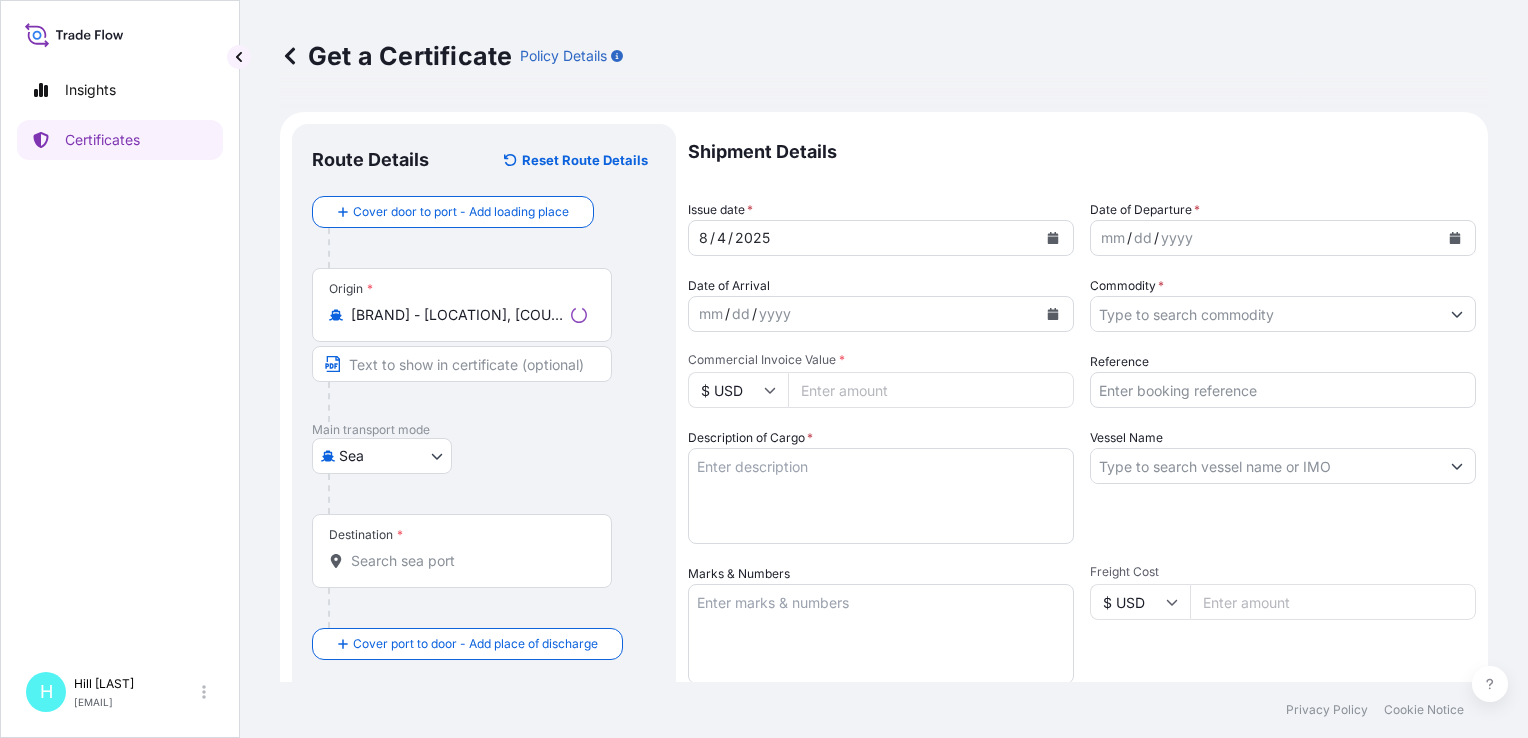 click on "Destination *" at bounding box center (462, 551) 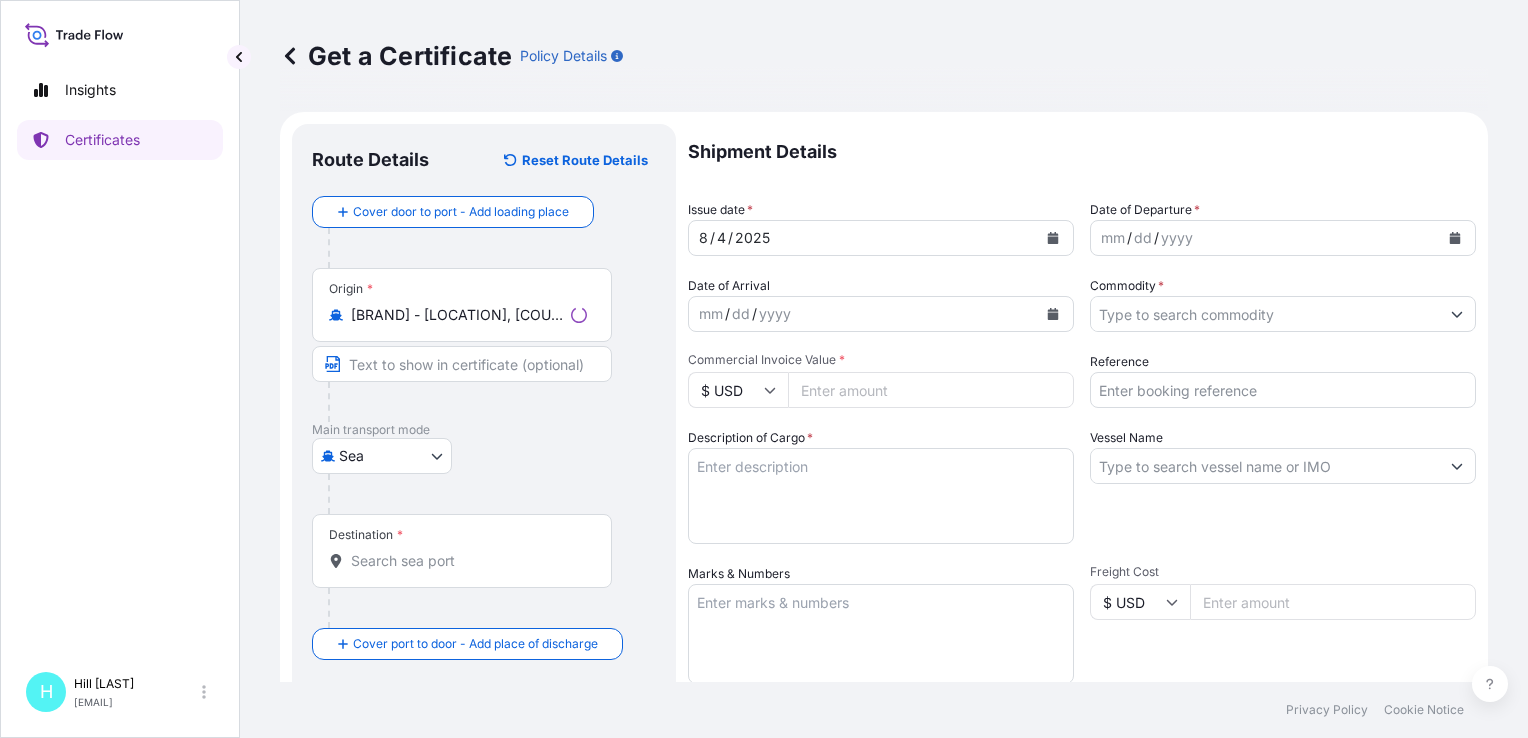 click on "Destination *" at bounding box center [469, 561] 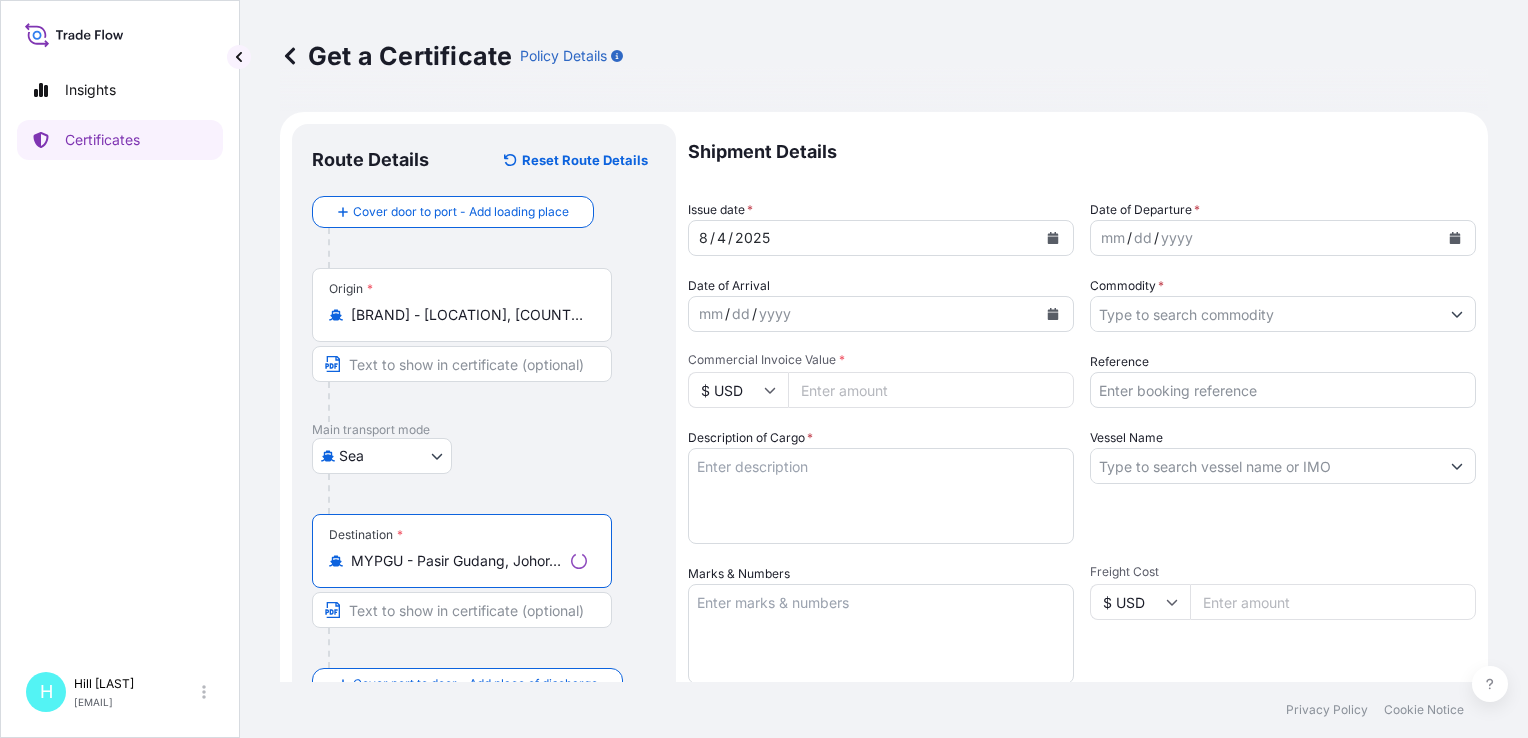type on "MYPGU - Pasir Gudang, Johor, Malaysia" 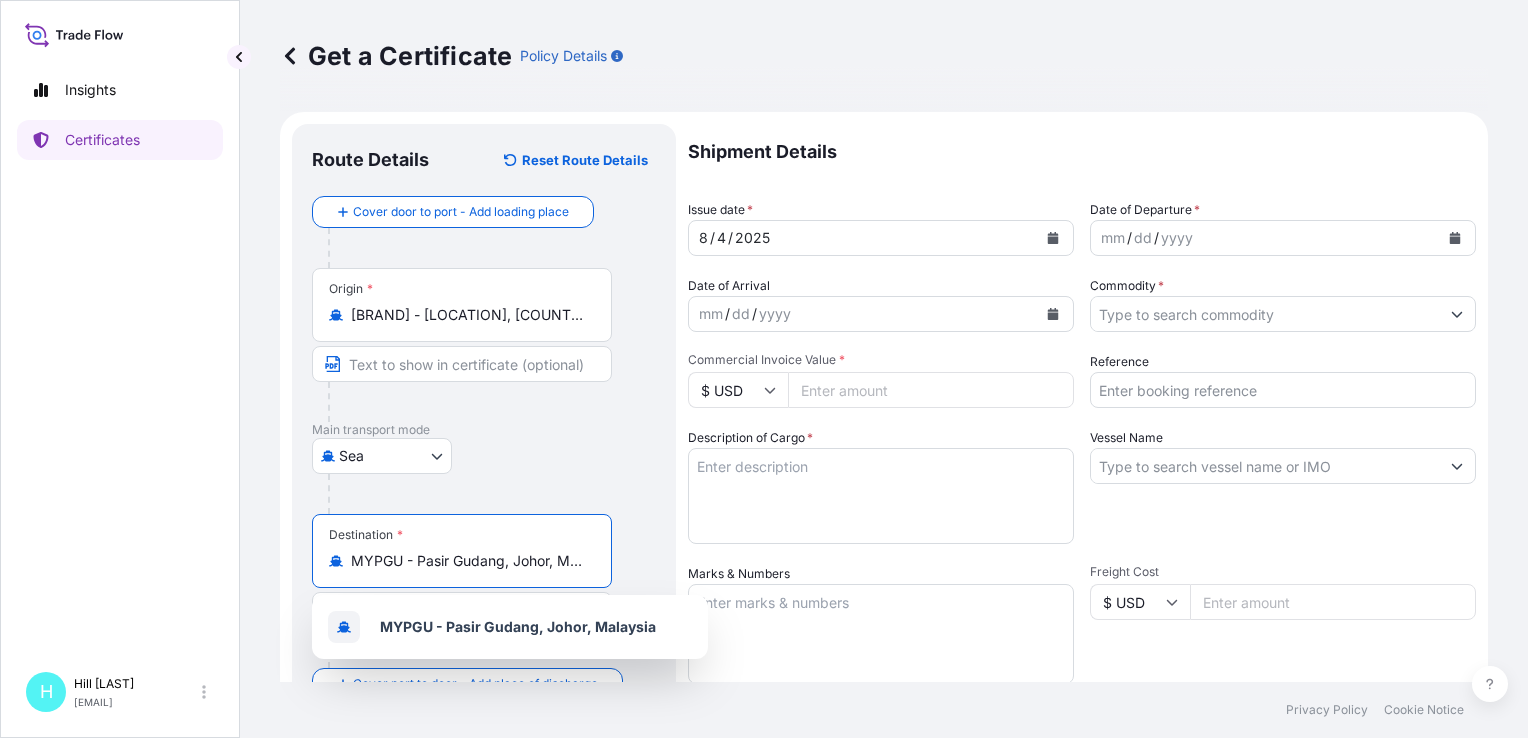 click on "2025" at bounding box center (752, 238) 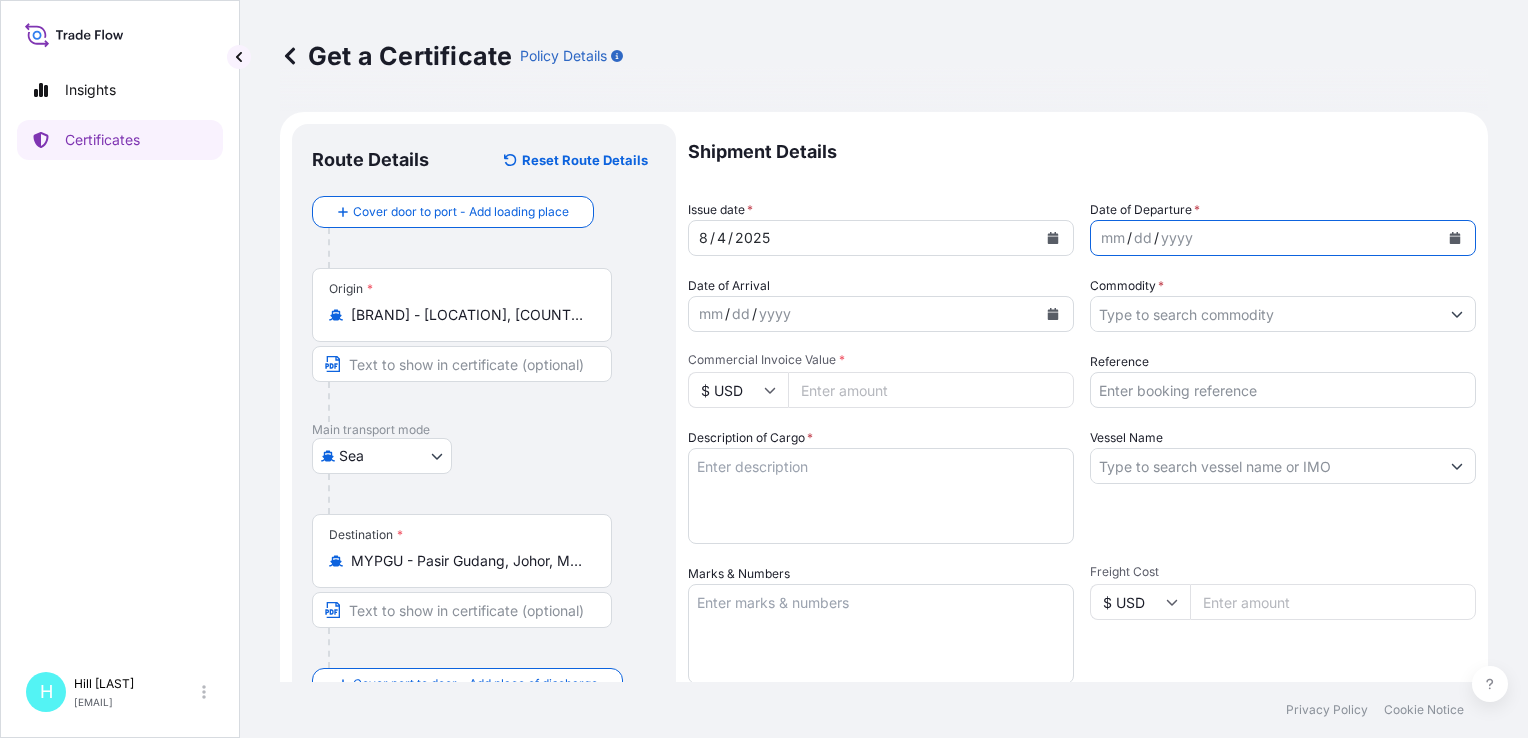 click on "mm / dd / yyyy" at bounding box center (1283, 238) 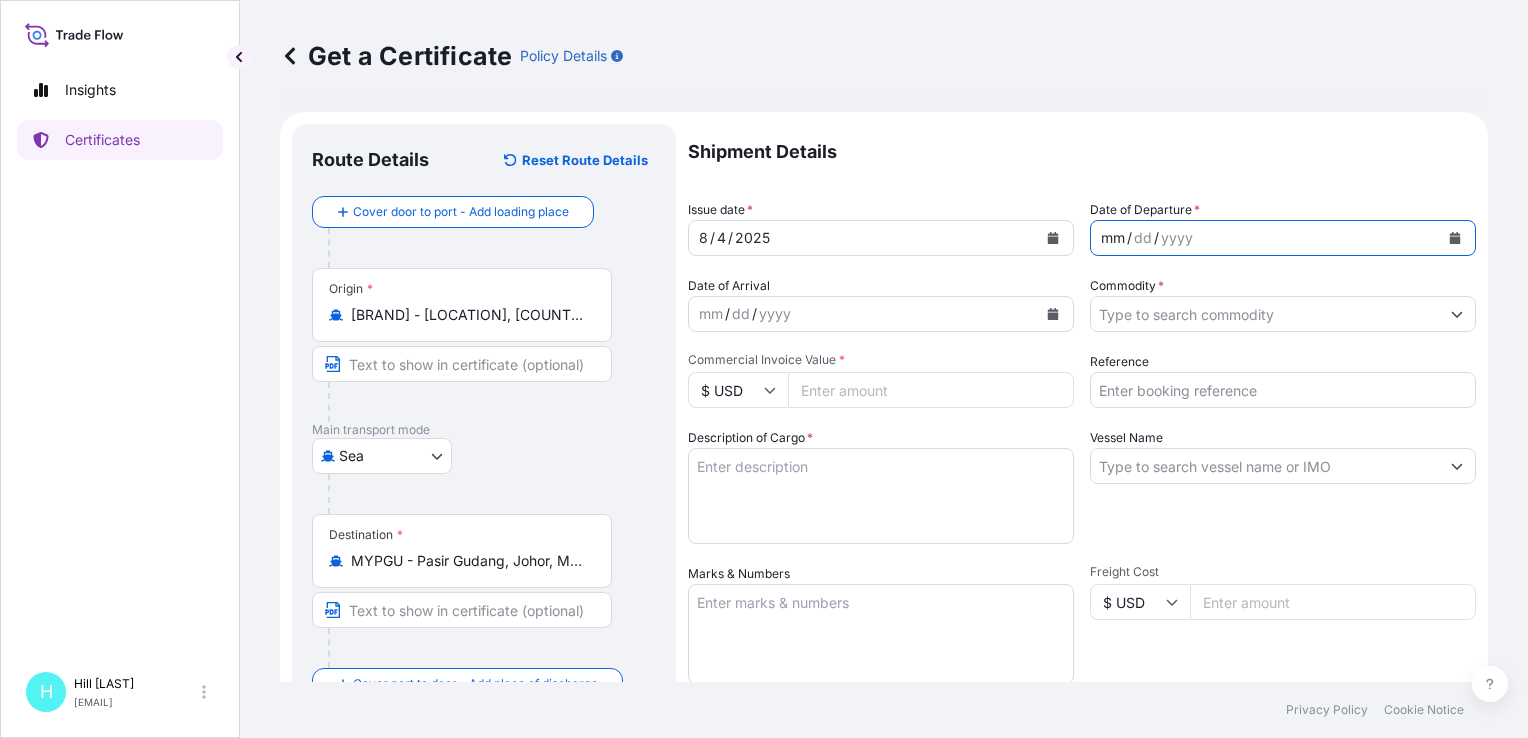 click 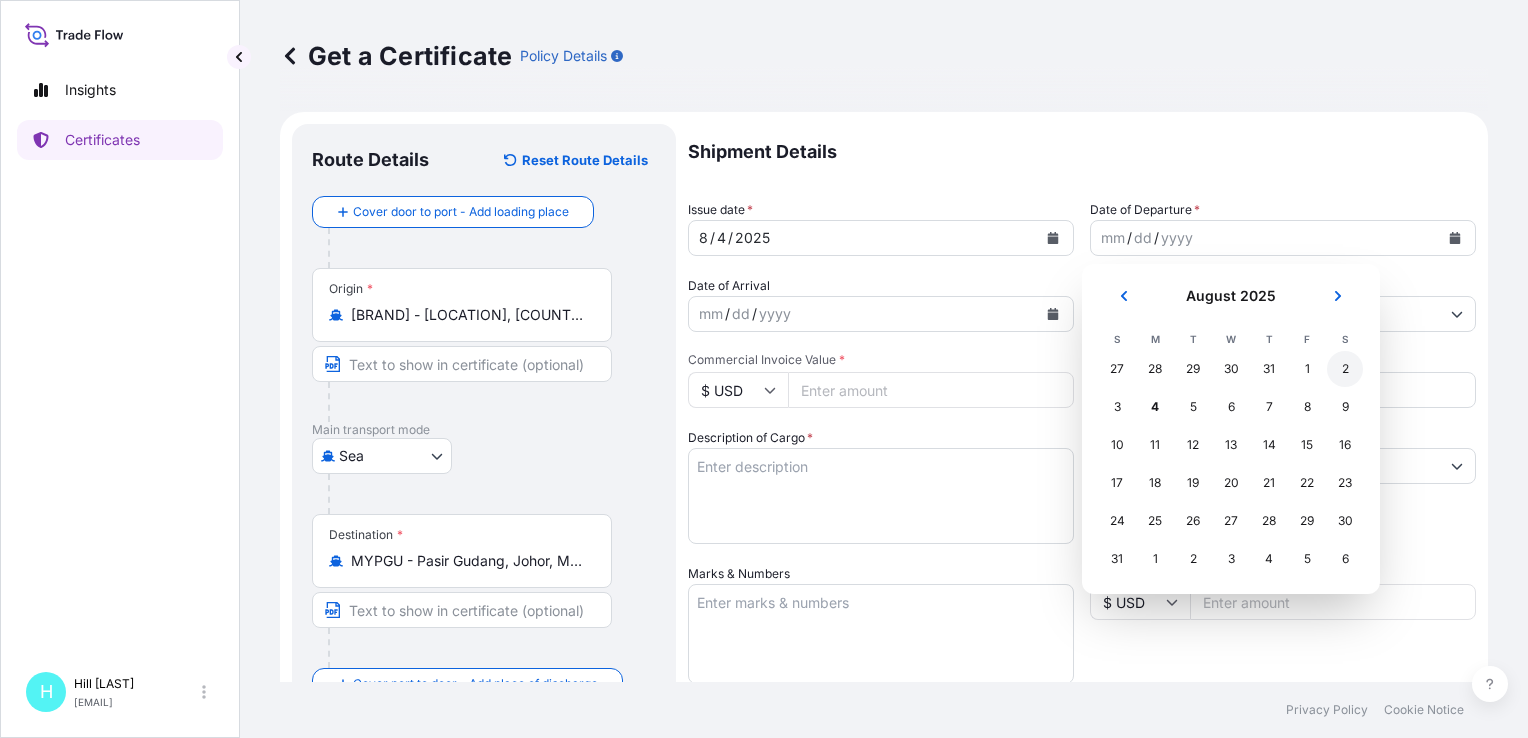 click on "2" at bounding box center [1345, 369] 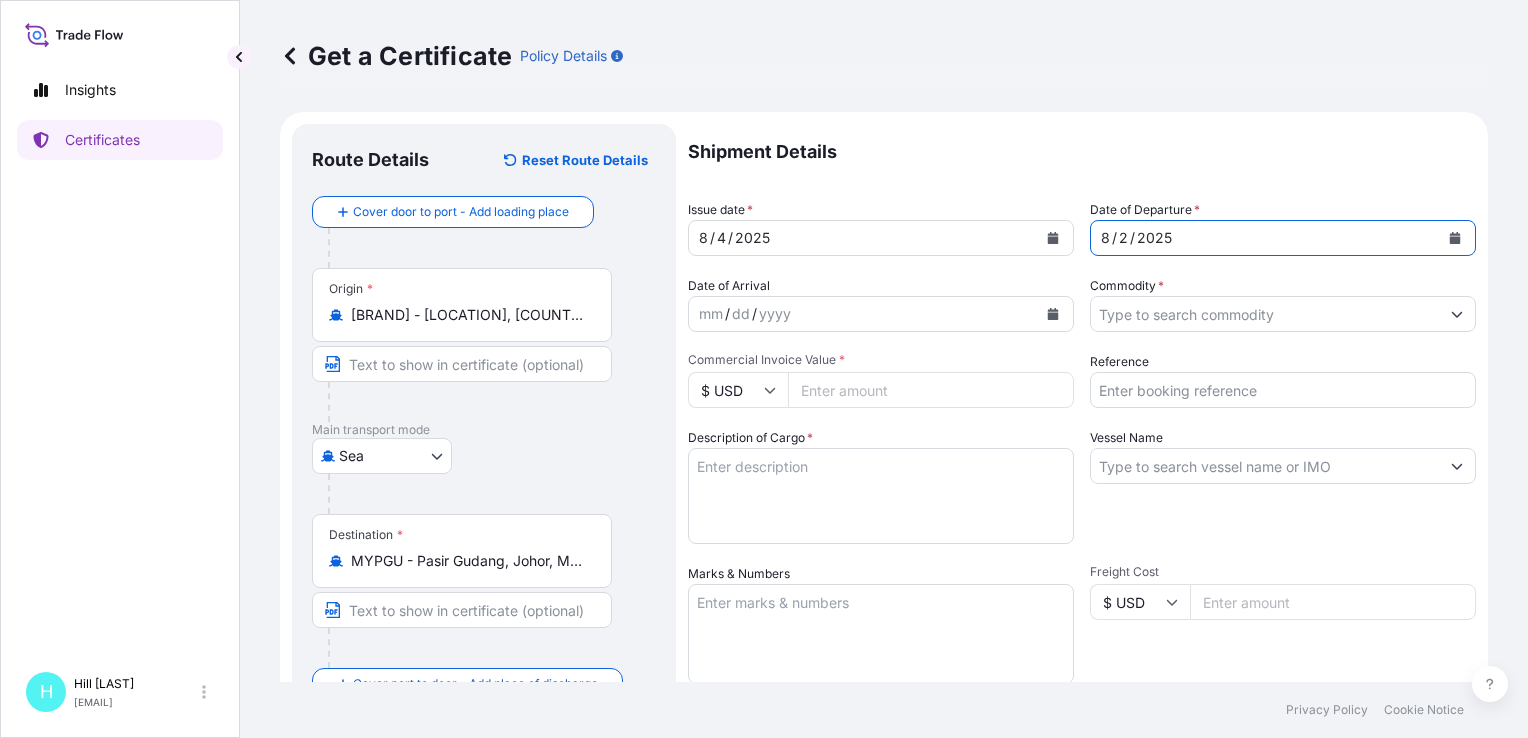 click on "Commodity *" at bounding box center [1265, 314] 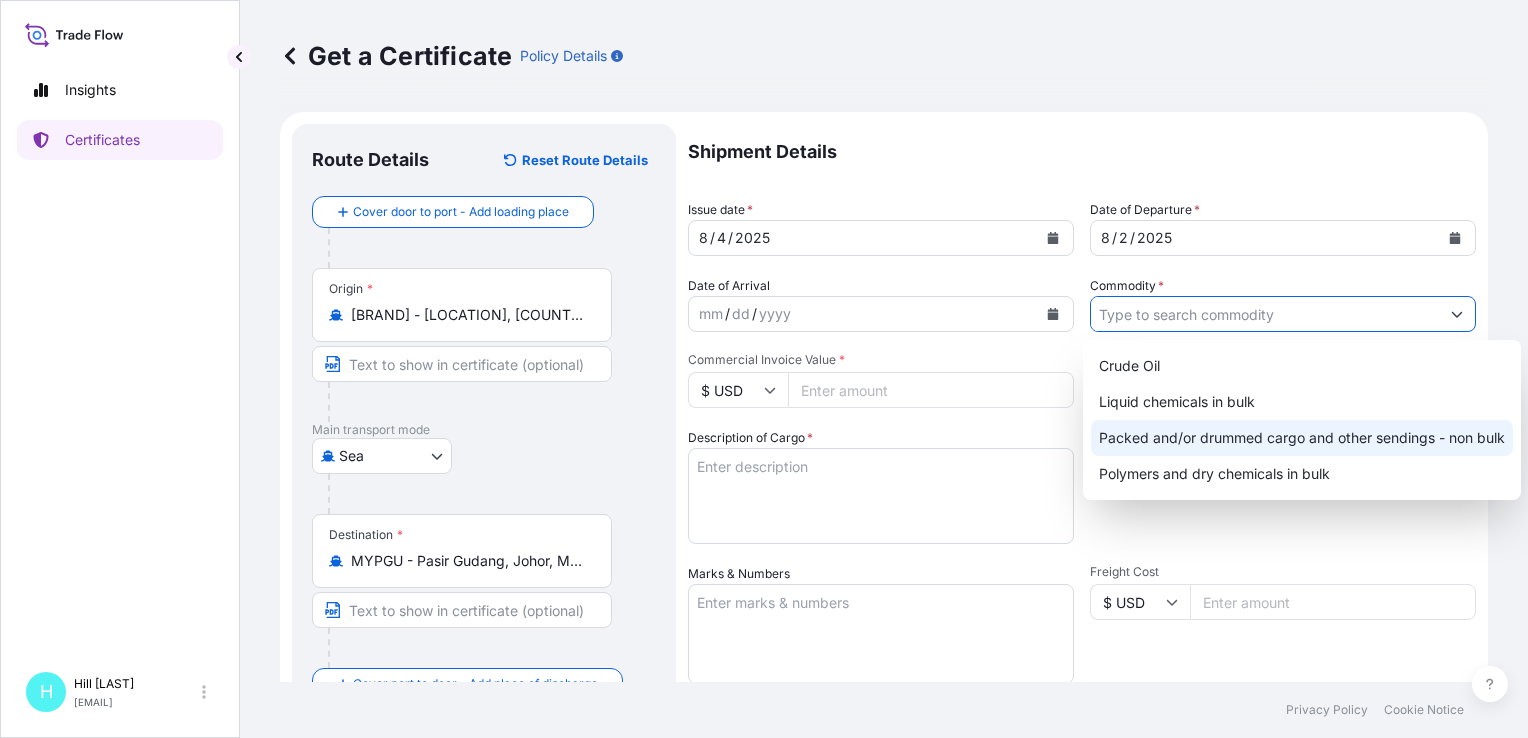 click on "Packed and/or drummed cargo and other sendings - non bulk" at bounding box center [1302, 438] 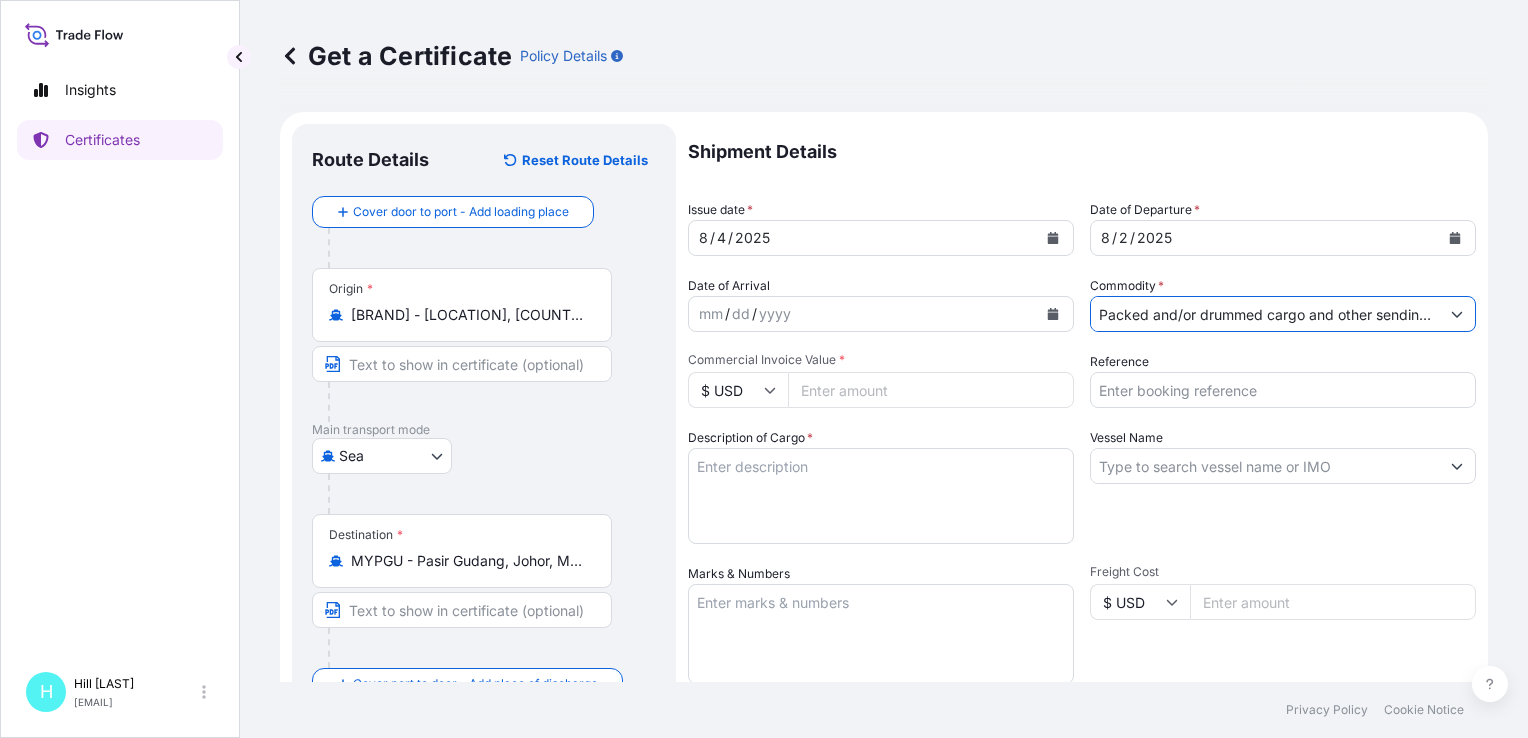 click on "$ USD" at bounding box center (738, 390) 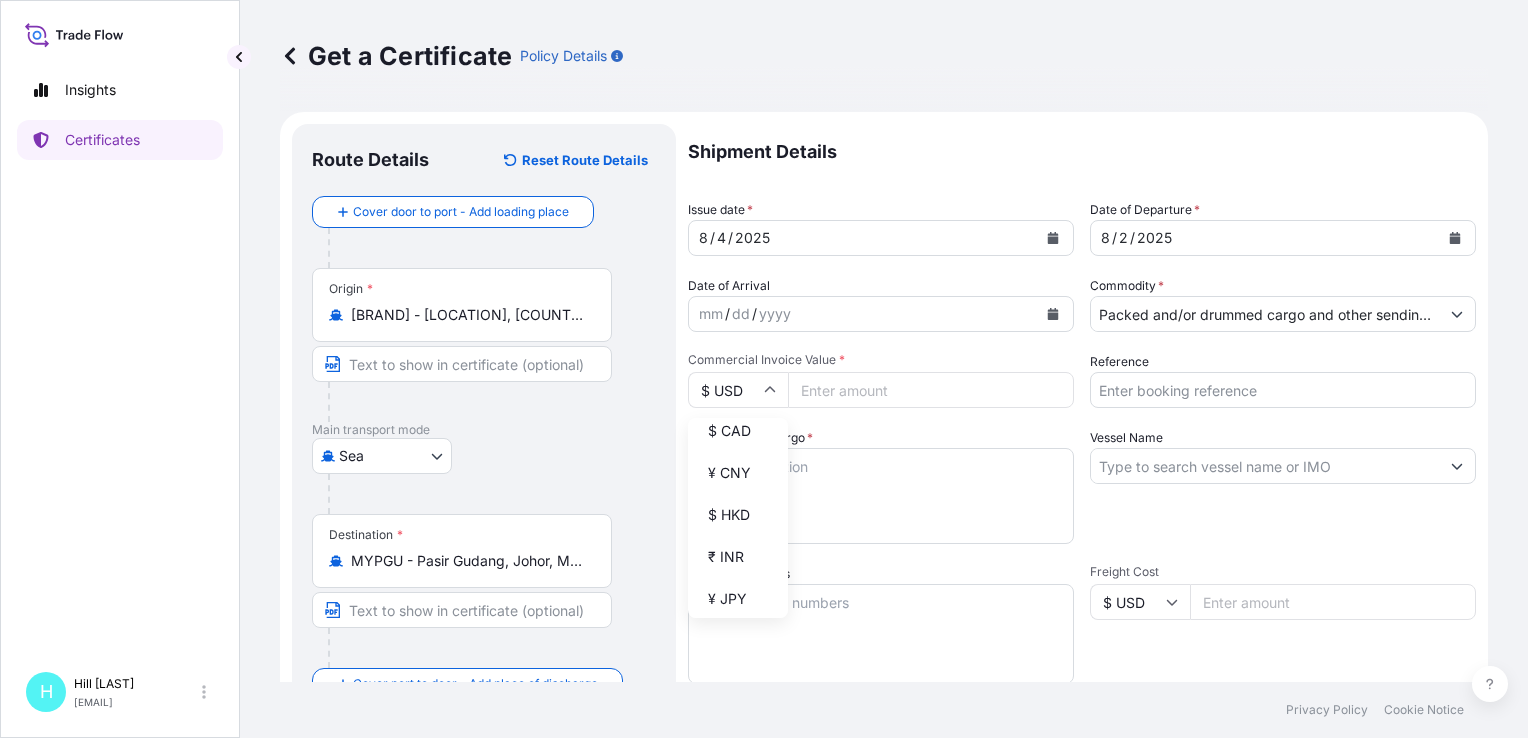 scroll, scrollTop: 300, scrollLeft: 0, axis: vertical 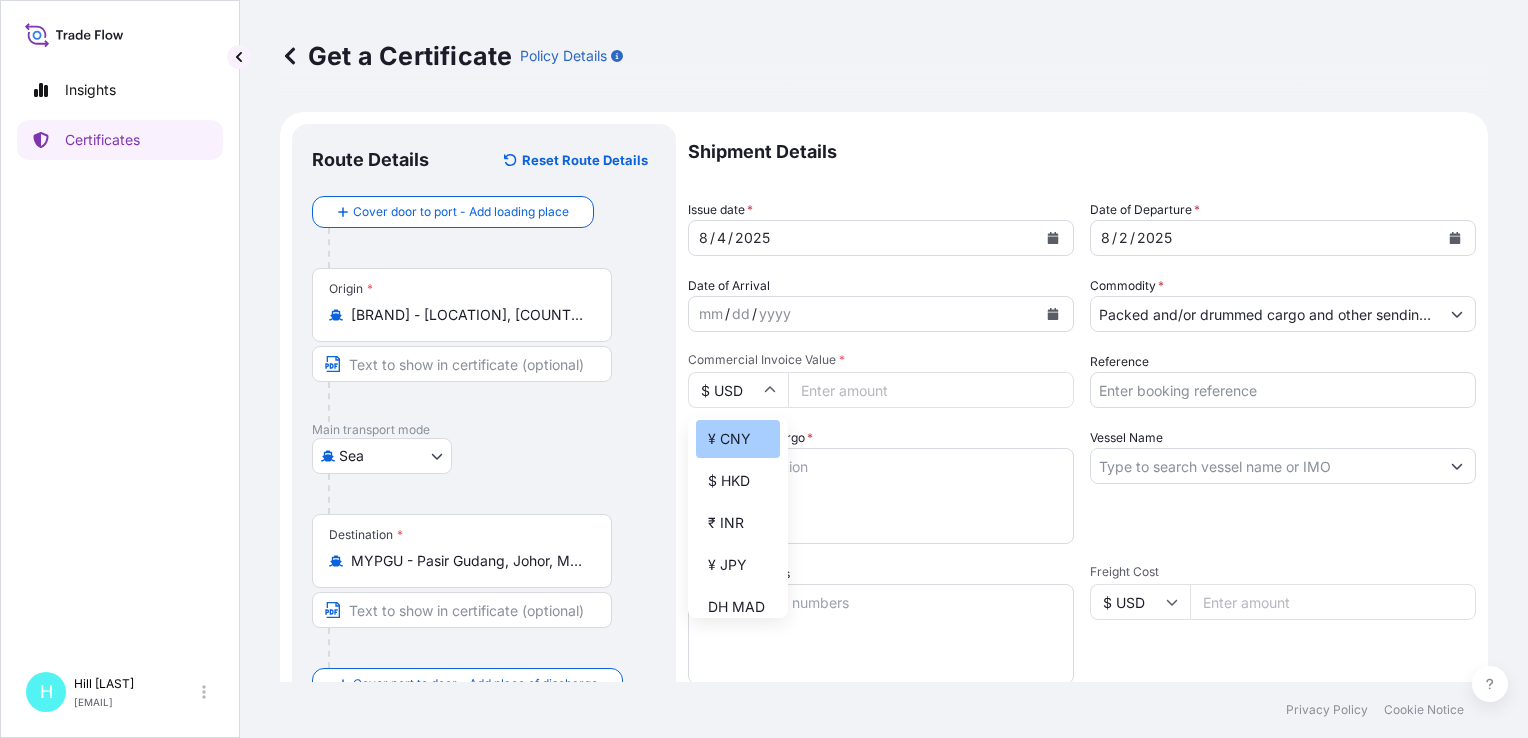 click on "¥ CNY" at bounding box center [738, 439] 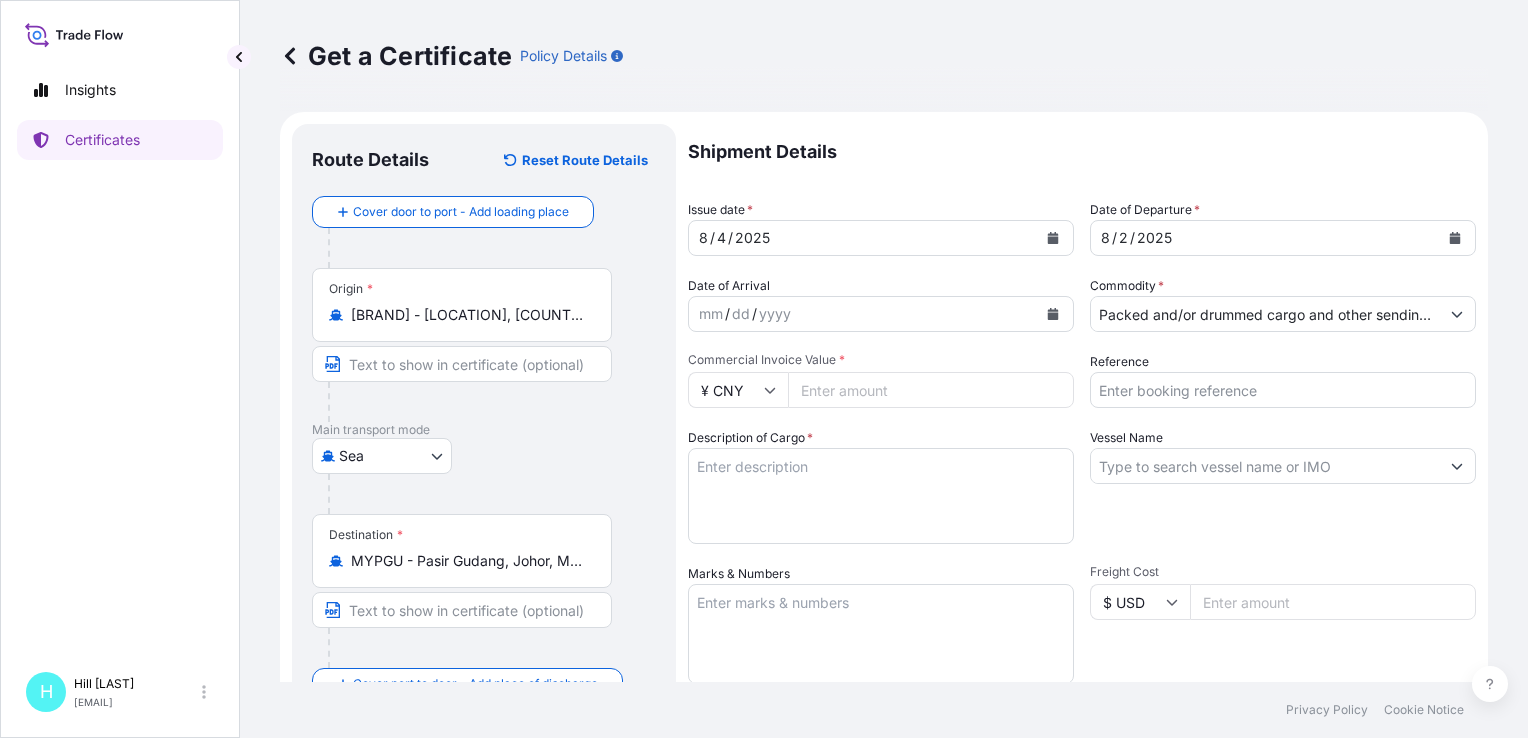 click on "Reference" at bounding box center [1283, 390] 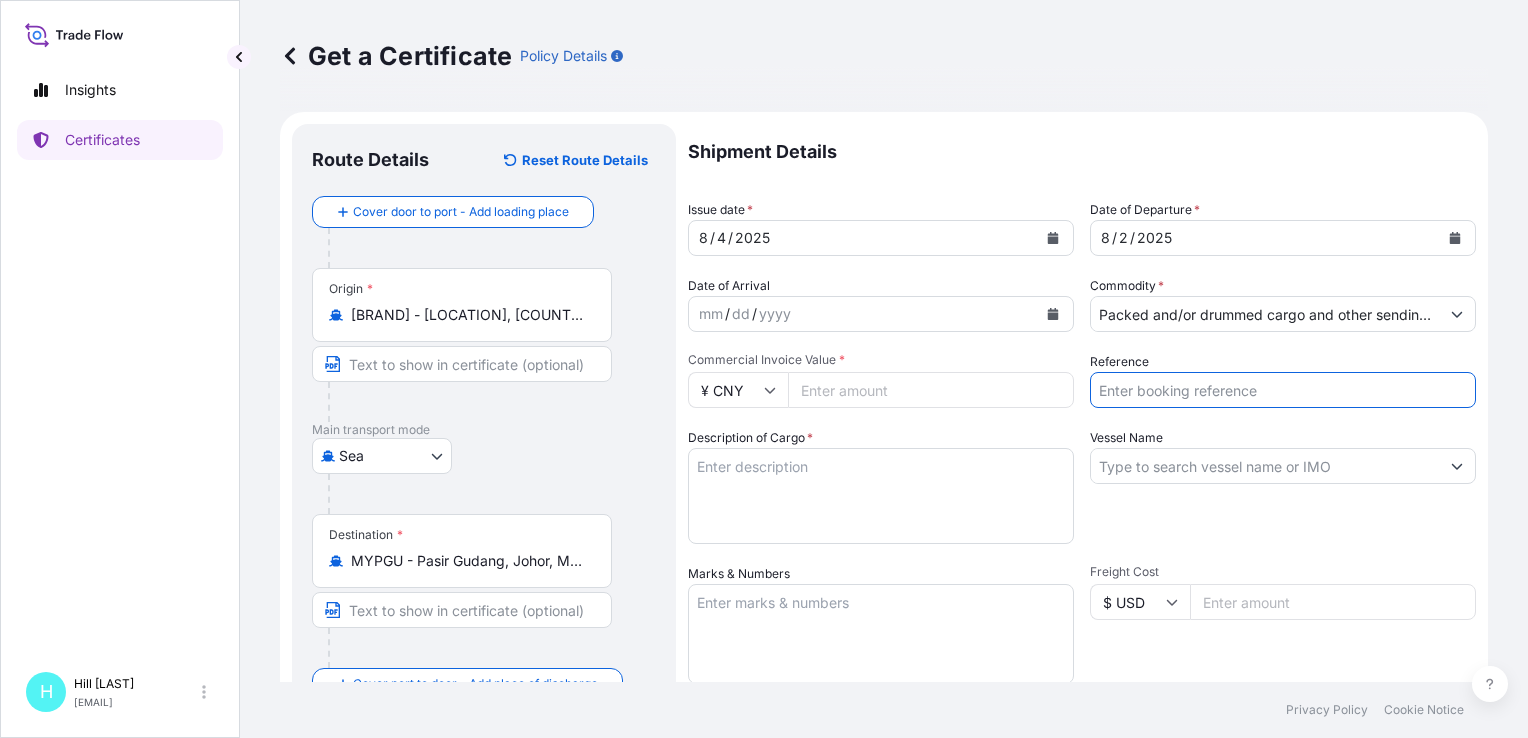 click on "Reference" at bounding box center (1283, 390) 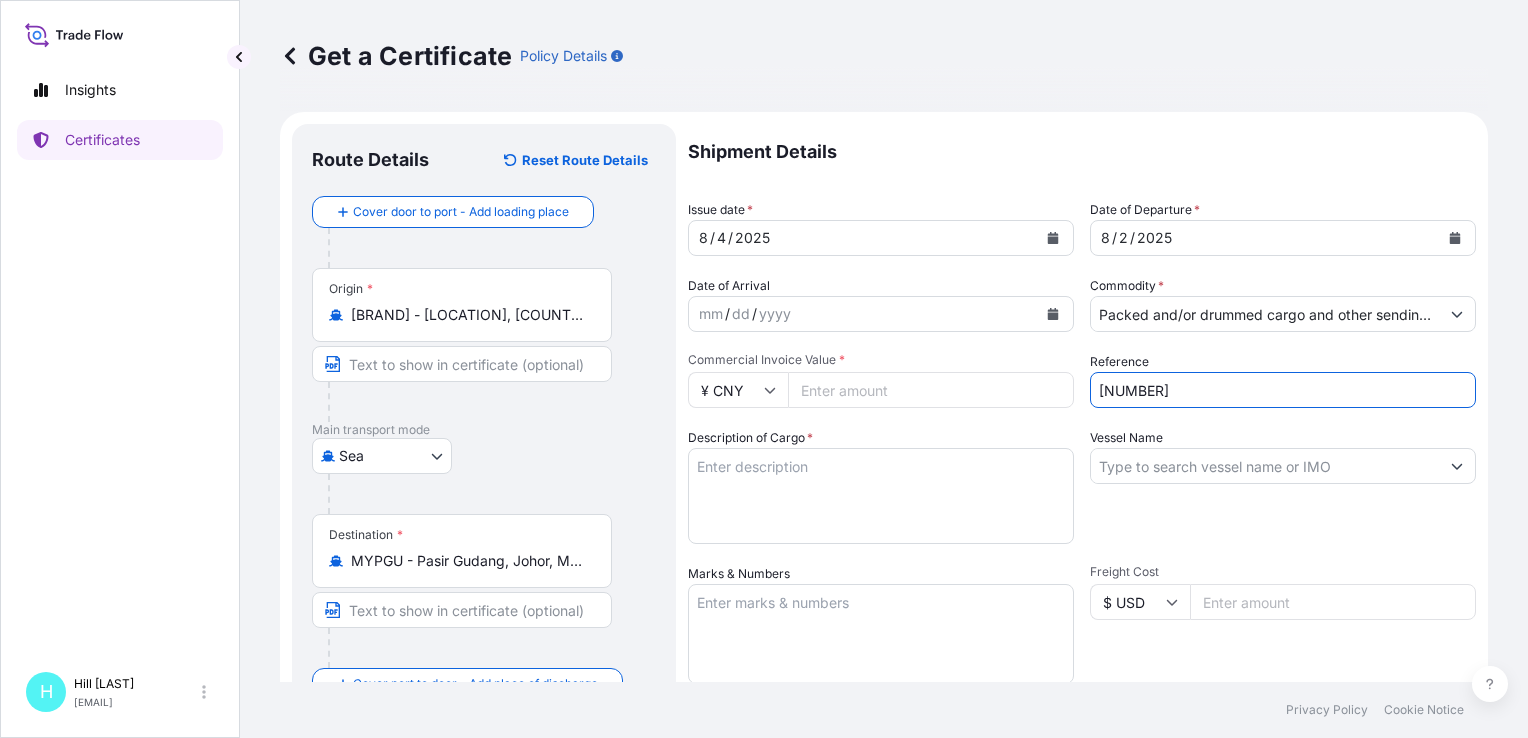 paste on "[NUMBER]" 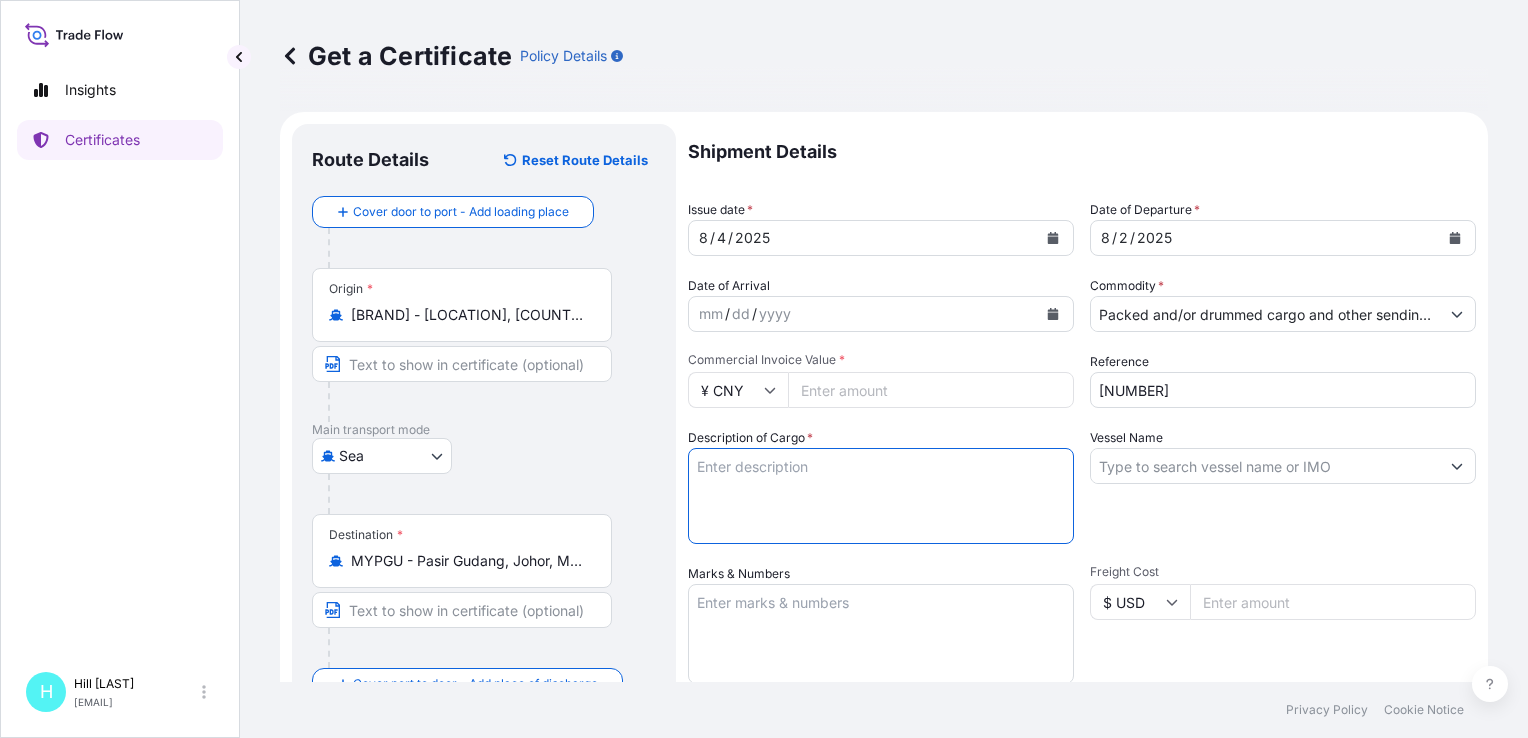 click on "Vessel Name" at bounding box center (1265, 466) 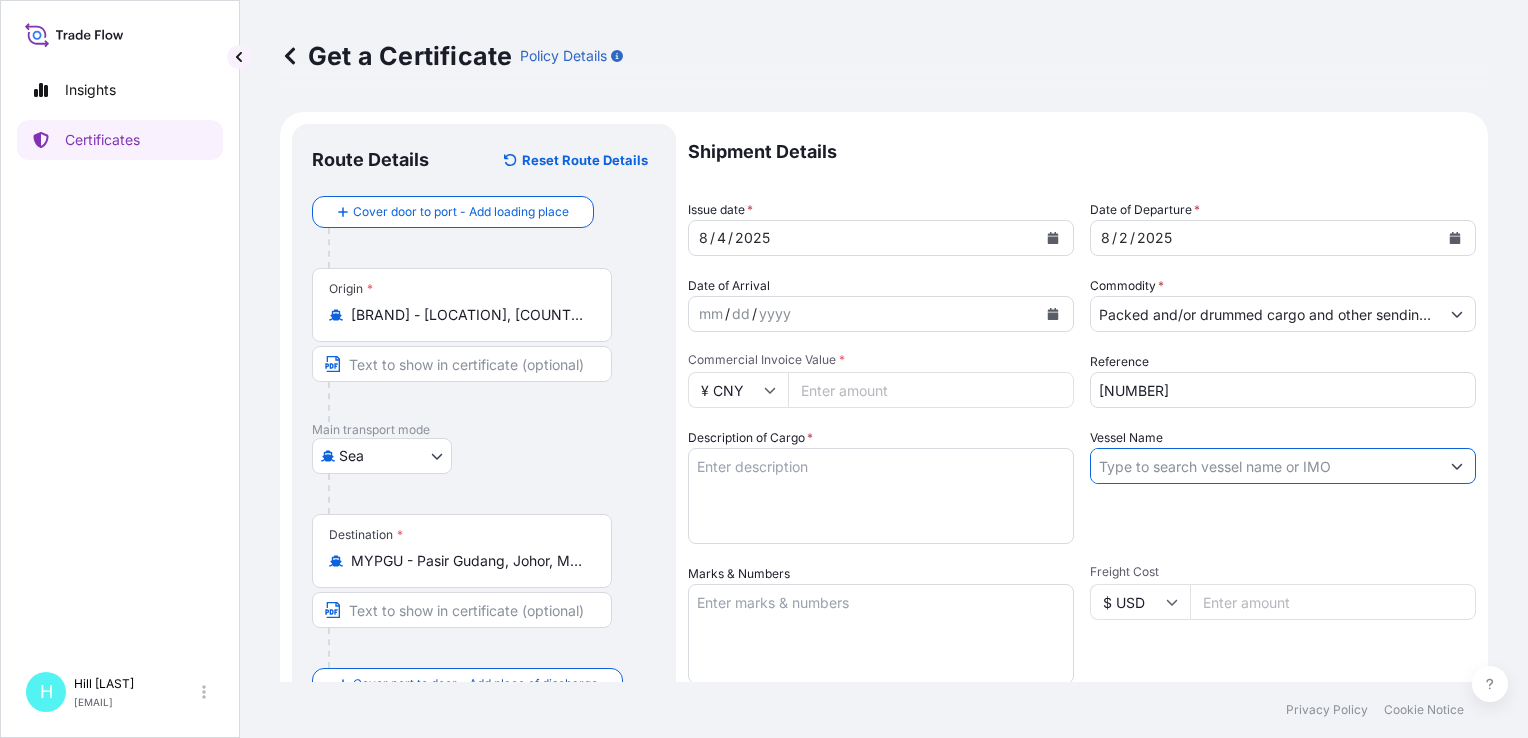 paste on "[BRAND]" 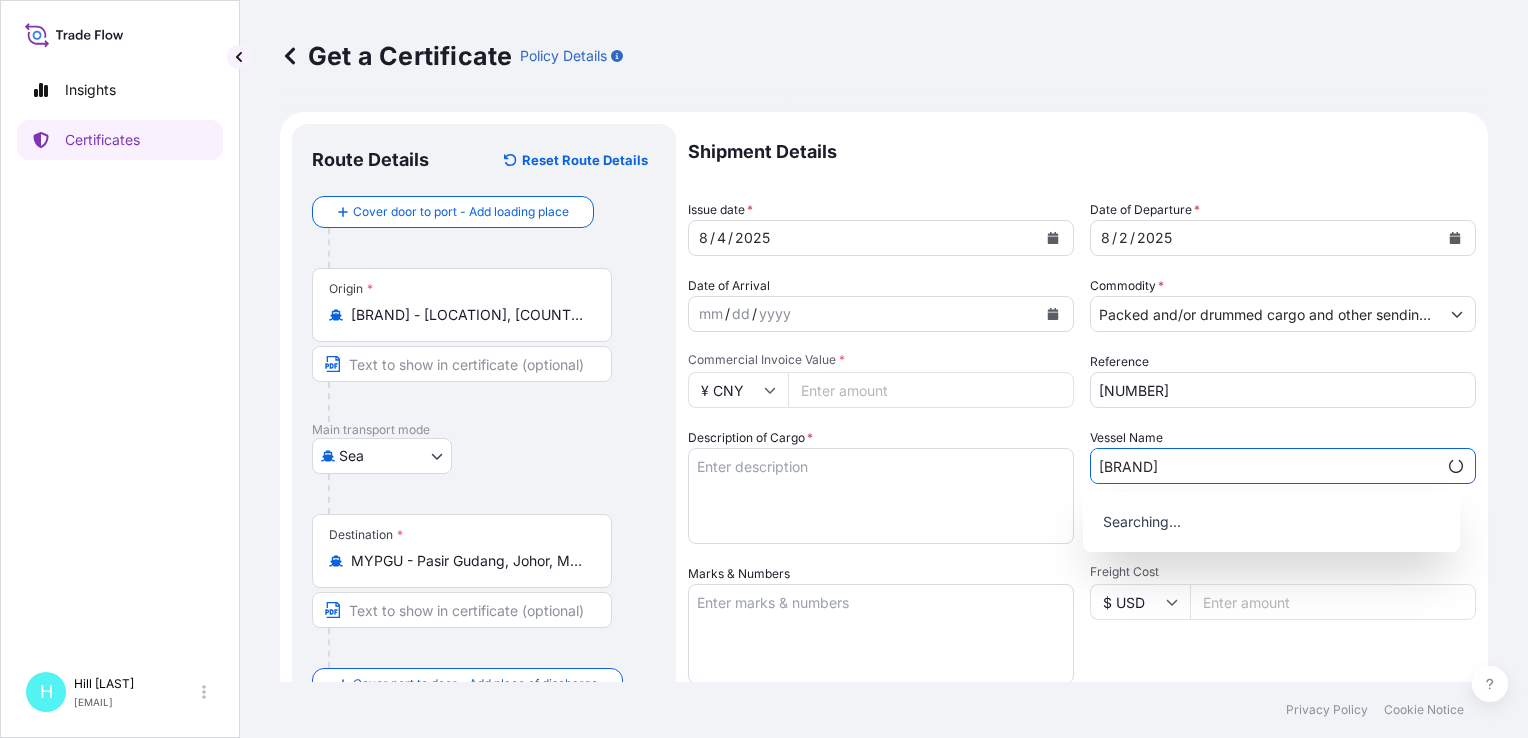type on "[BRAND]" 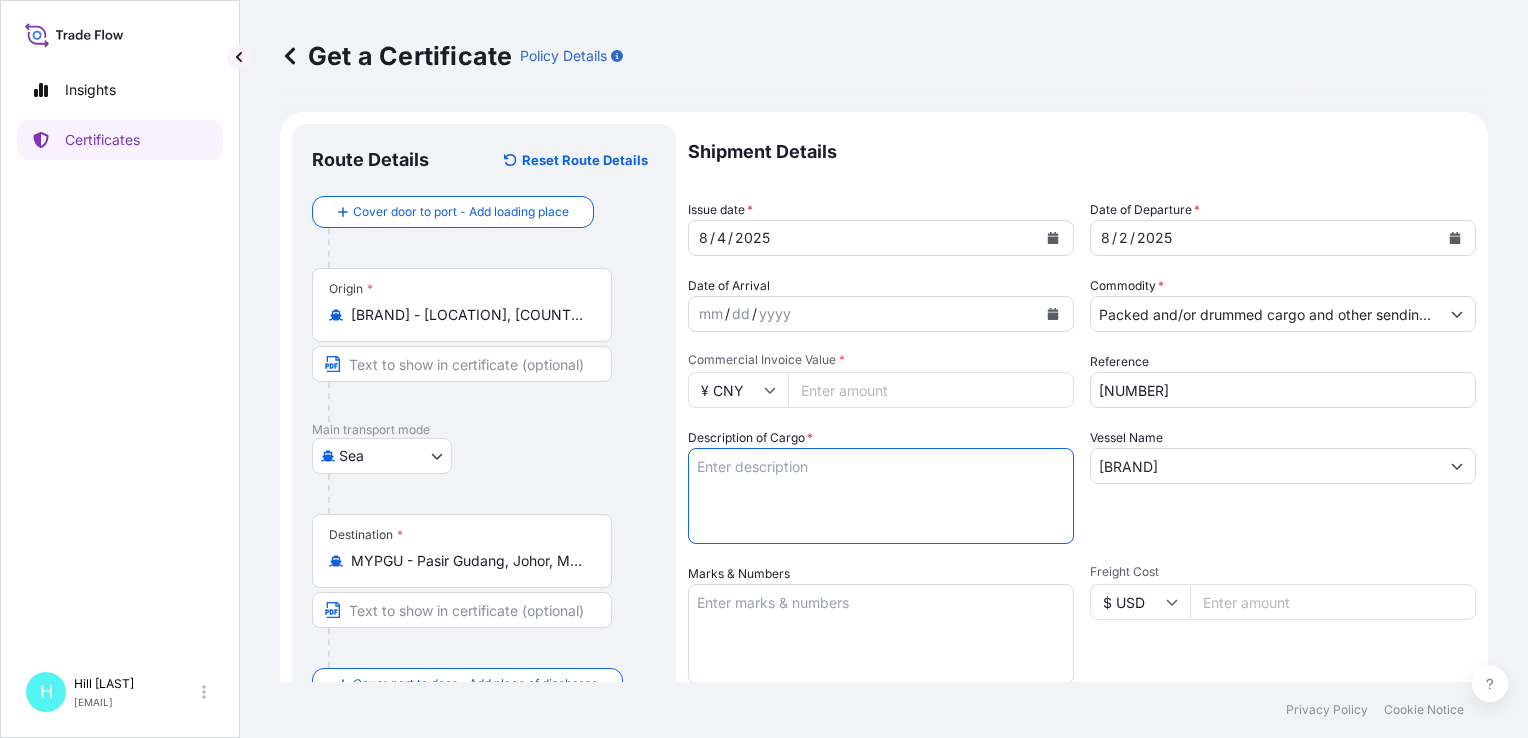 click on "Description of Cargo *" at bounding box center [881, 496] 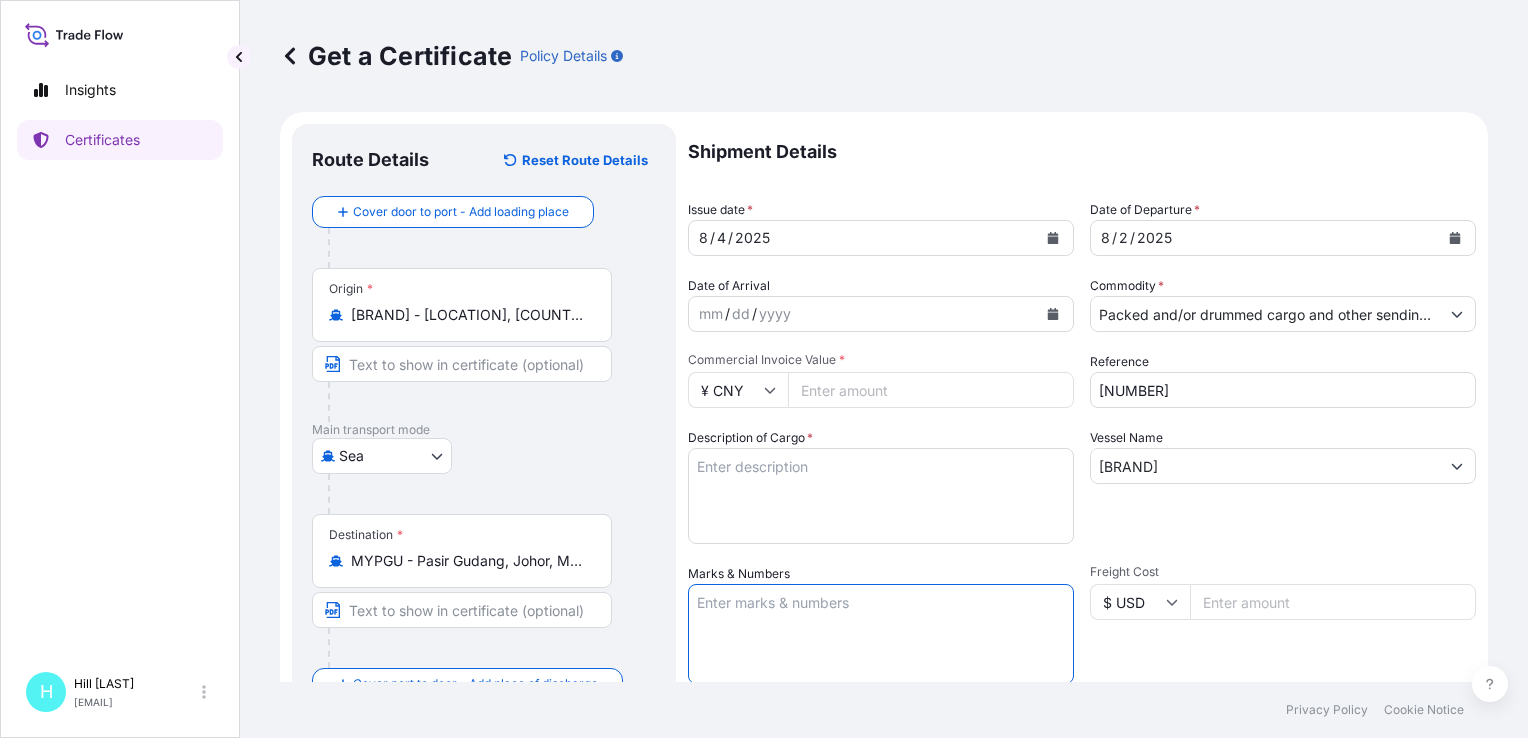 click on "Marks & Numbers" at bounding box center [881, 634] 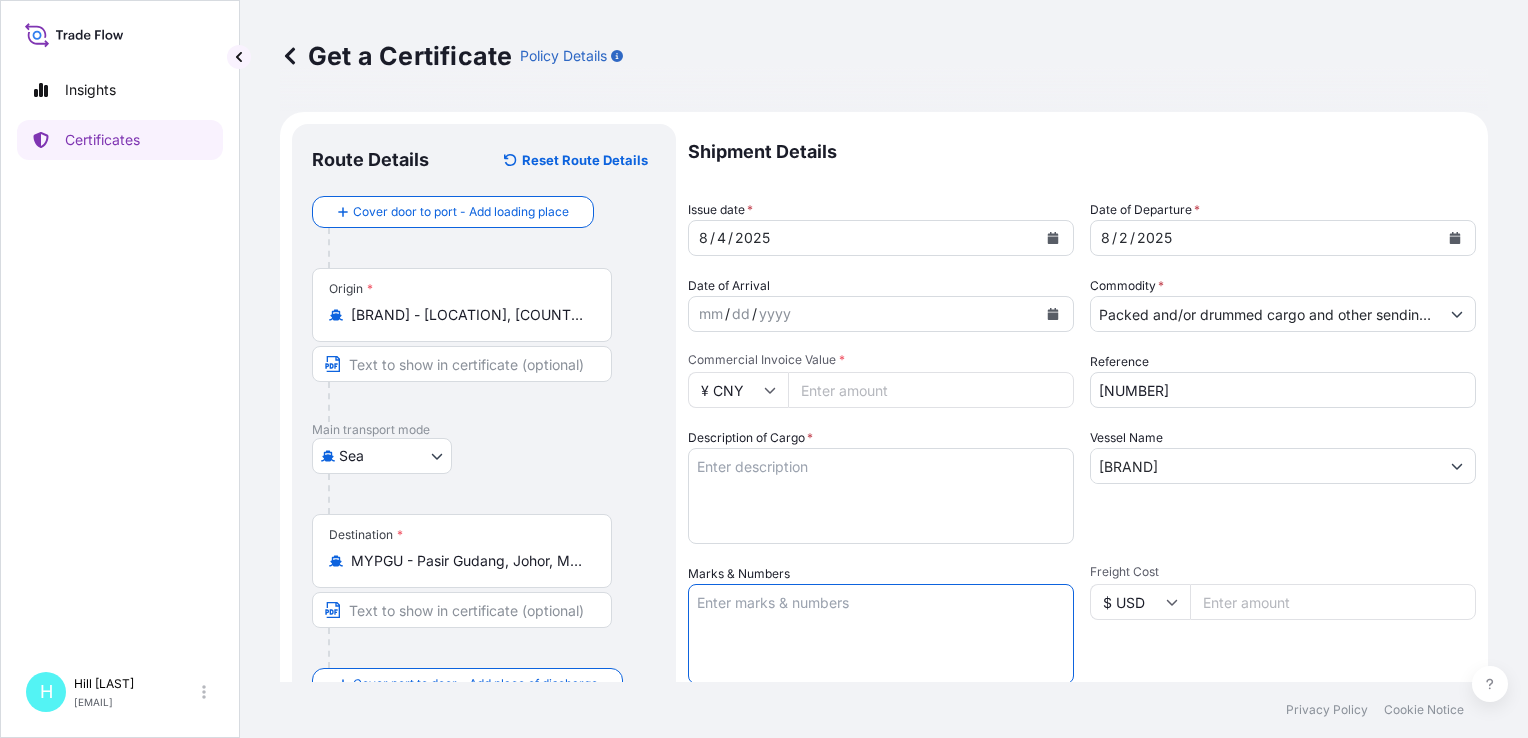 paste on "LYONDELLBASELL" 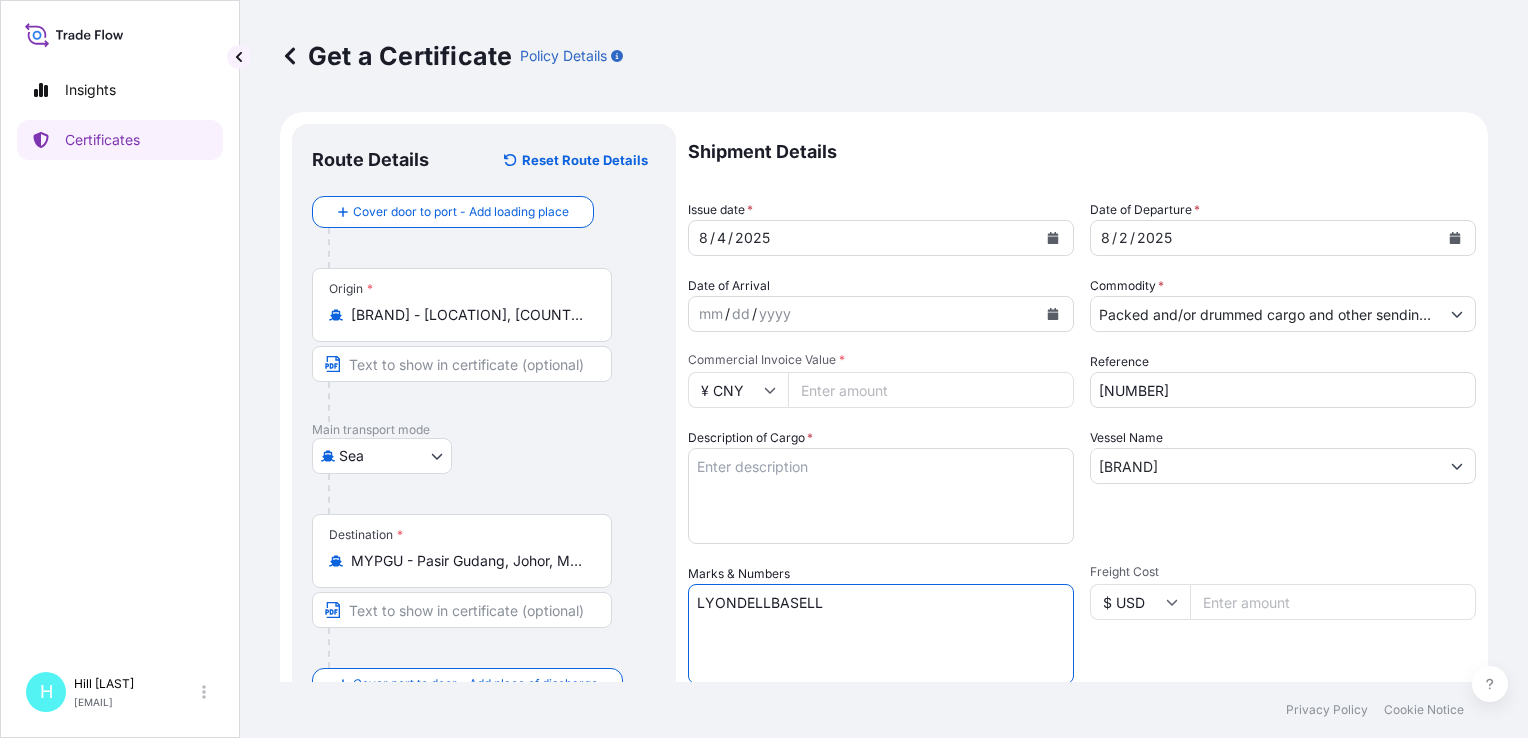 click on "Description of Cargo *" at bounding box center [881, 496] 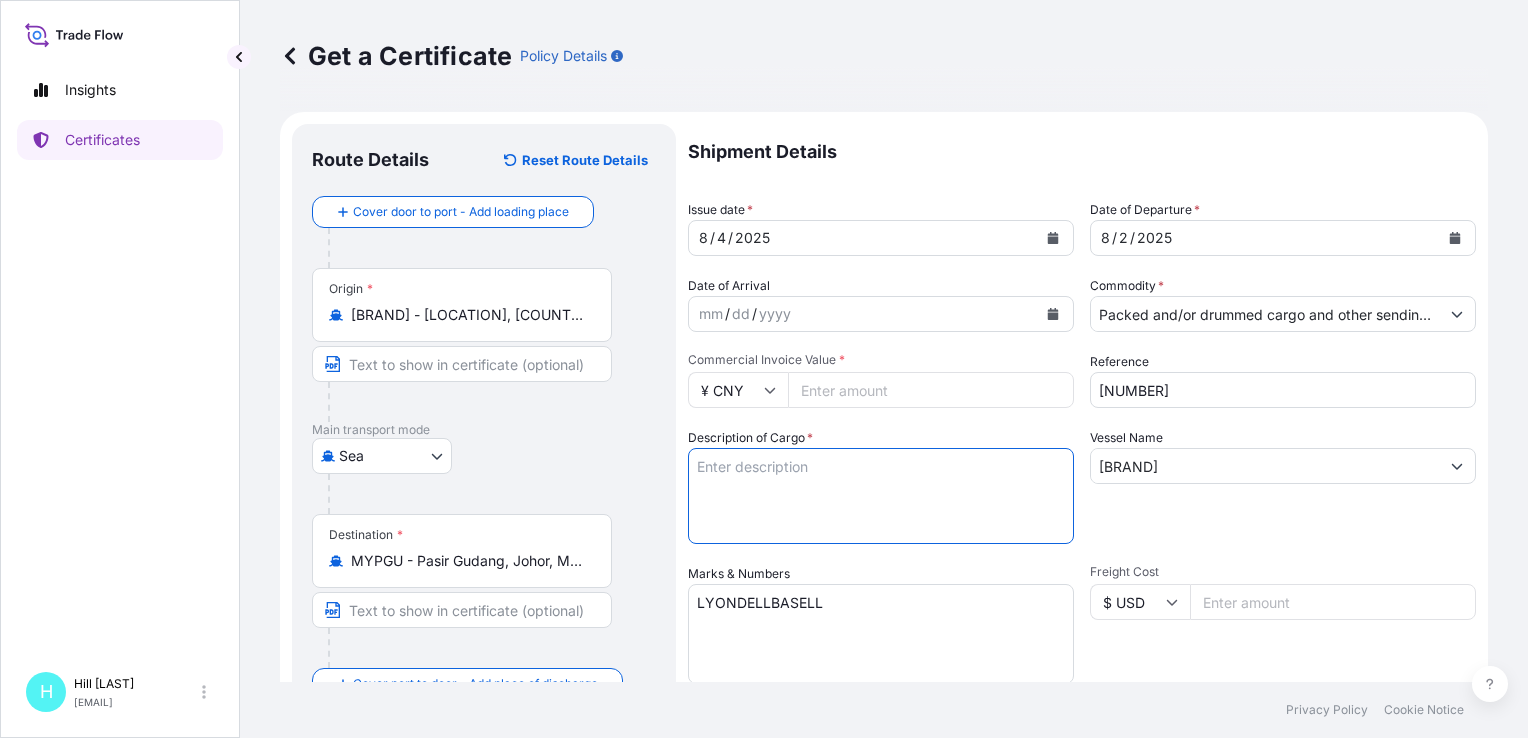 paste on "[PRODUCT_CODE]" 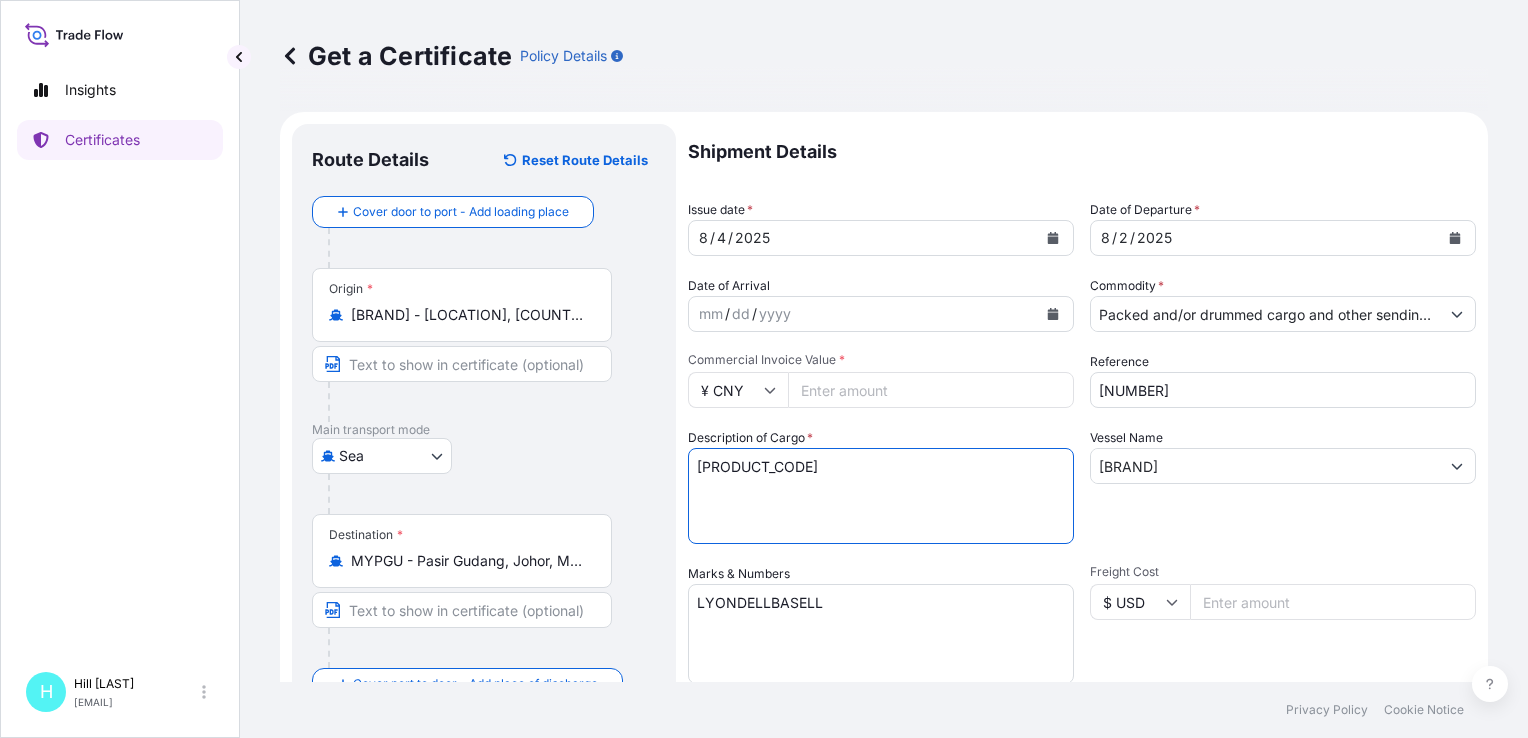 click on "[PRODUCT_CODE]" at bounding box center (881, 496) 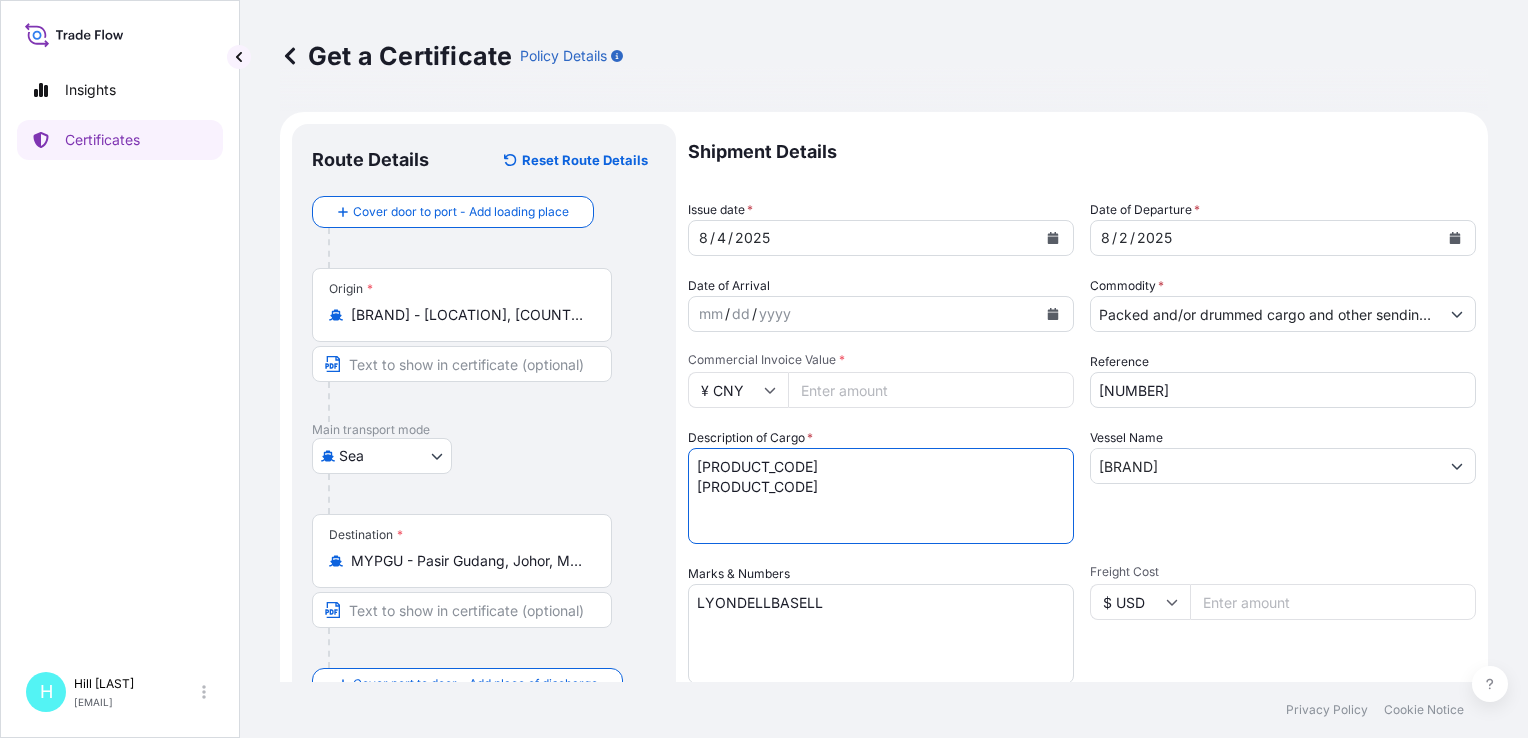paste on "[PRODUCT_CODE]" 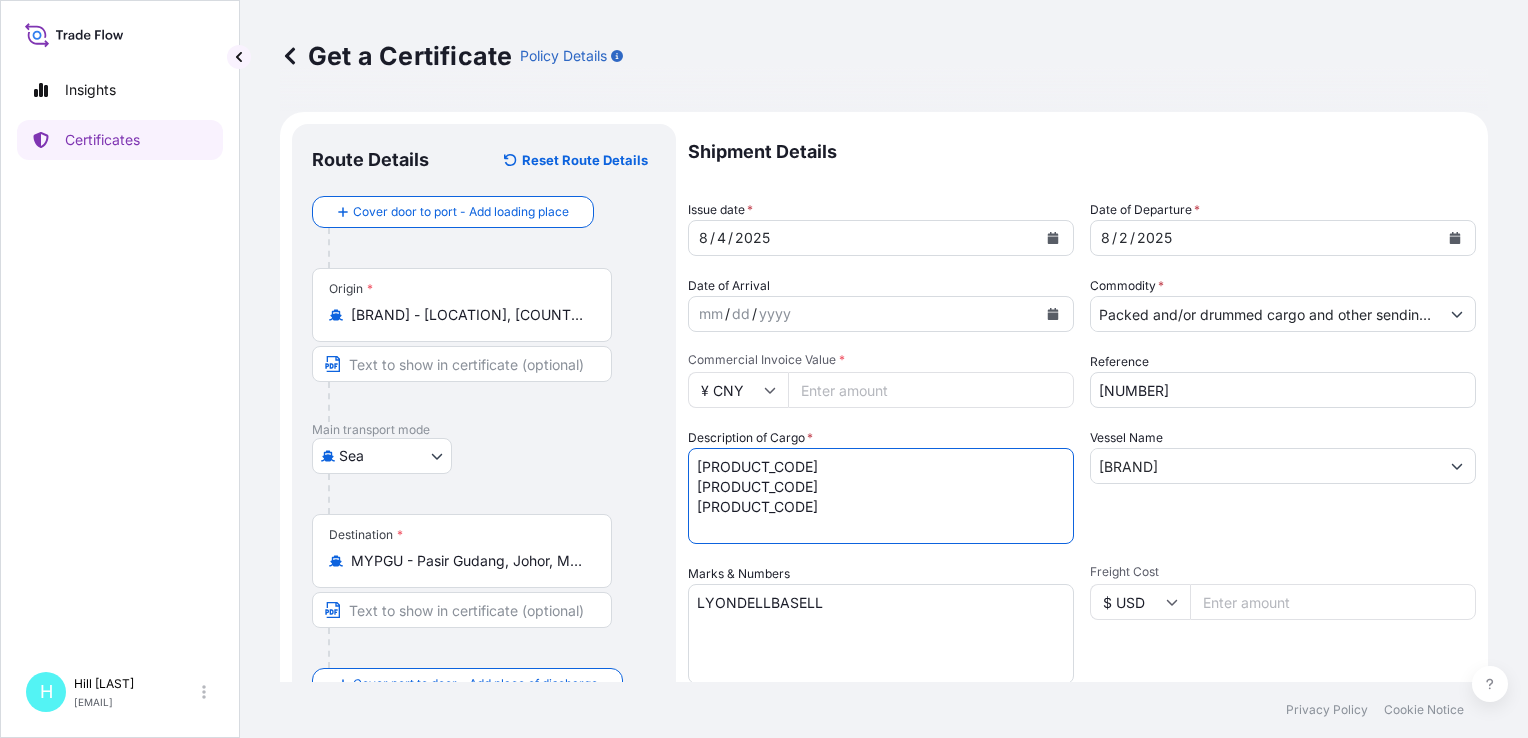 paste on "[PRODUCT_CODE]" 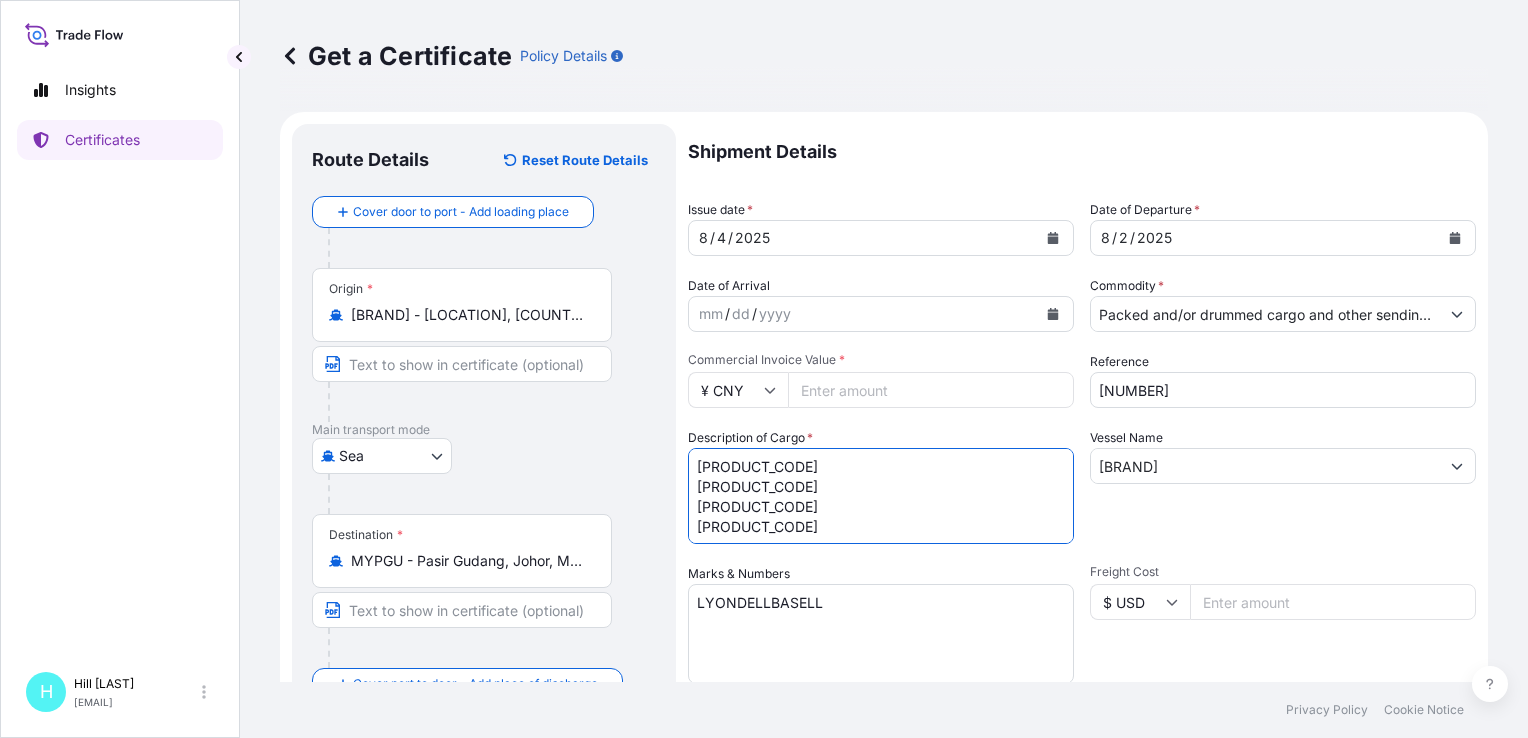 scroll, scrollTop: 12, scrollLeft: 0, axis: vertical 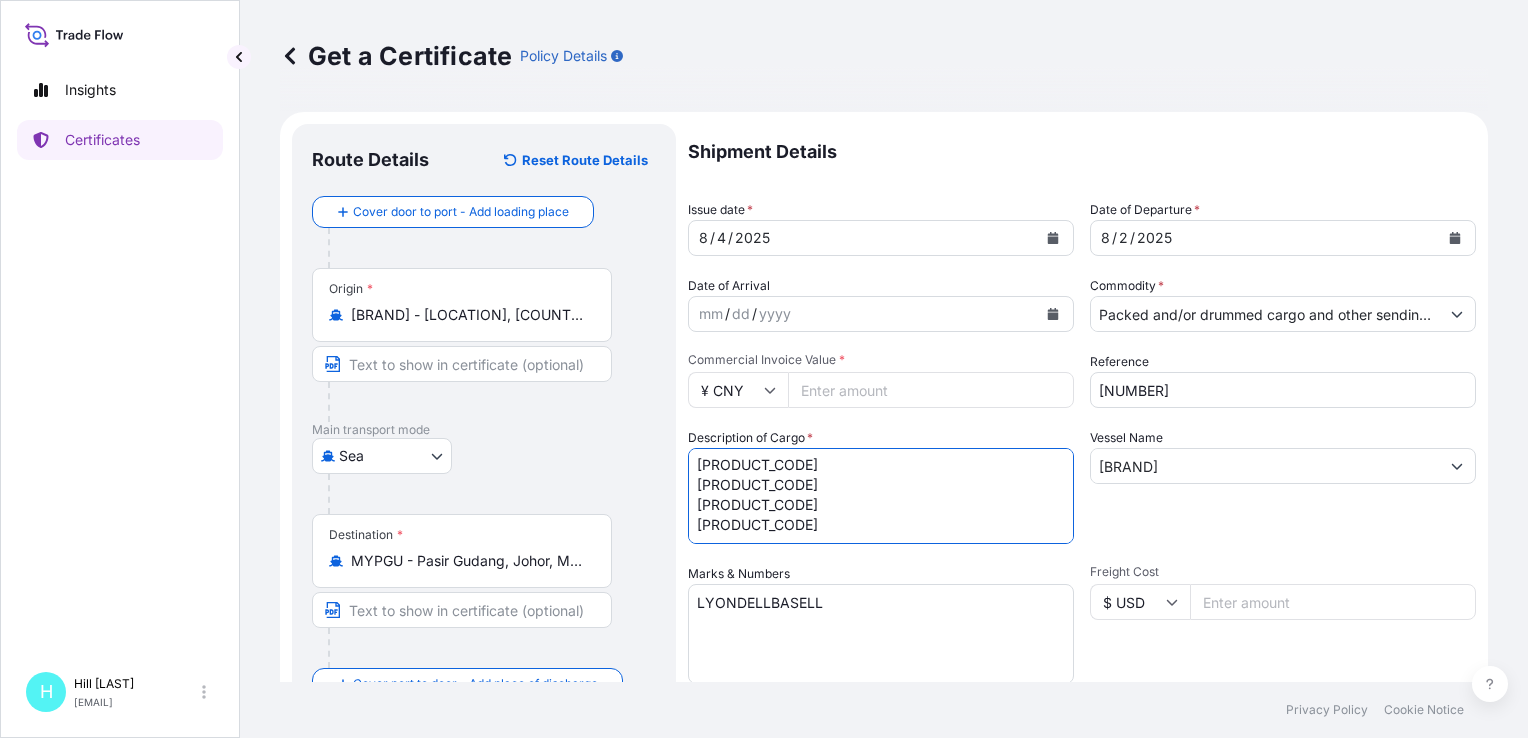 paste on "[PRODUCT_CODE]" 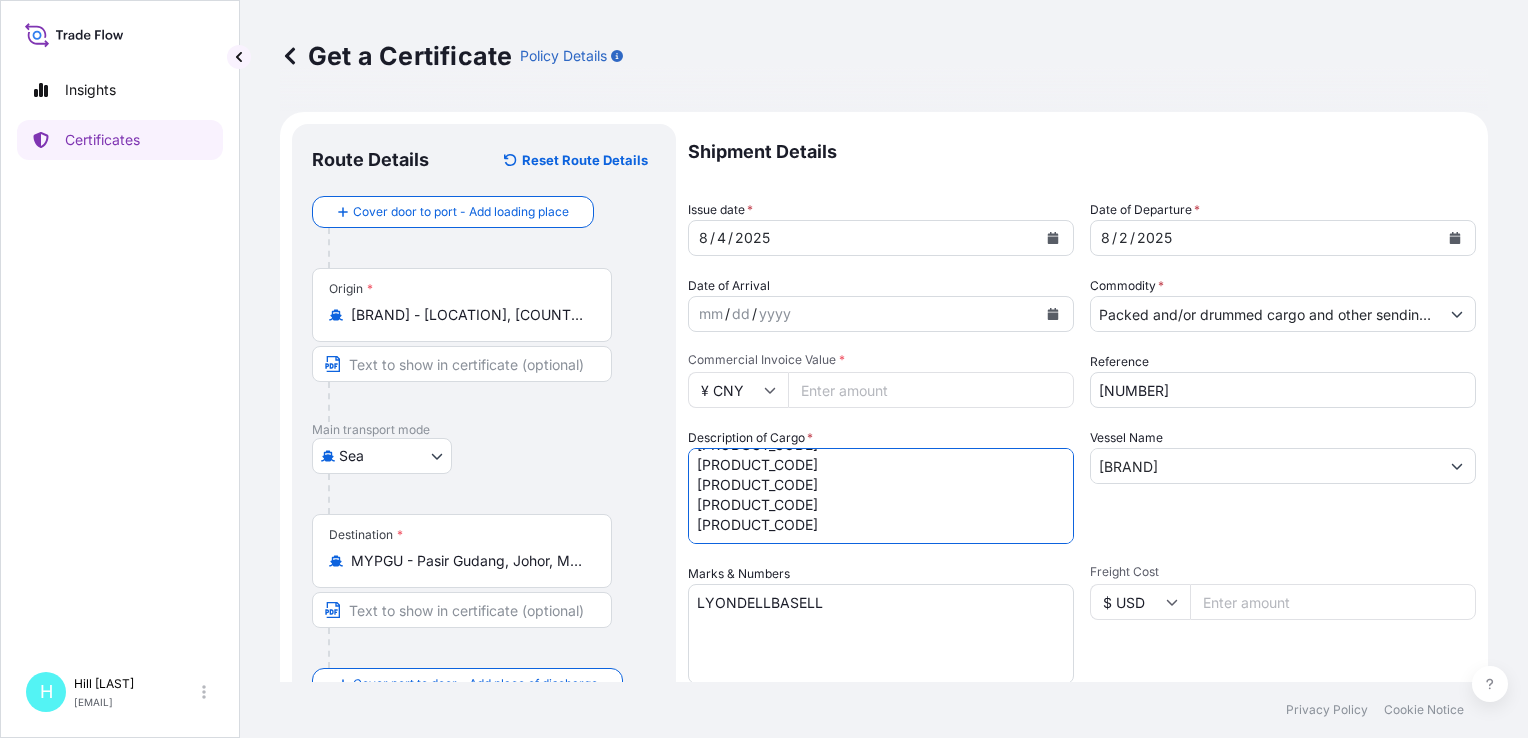 scroll, scrollTop: 52, scrollLeft: 0, axis: vertical 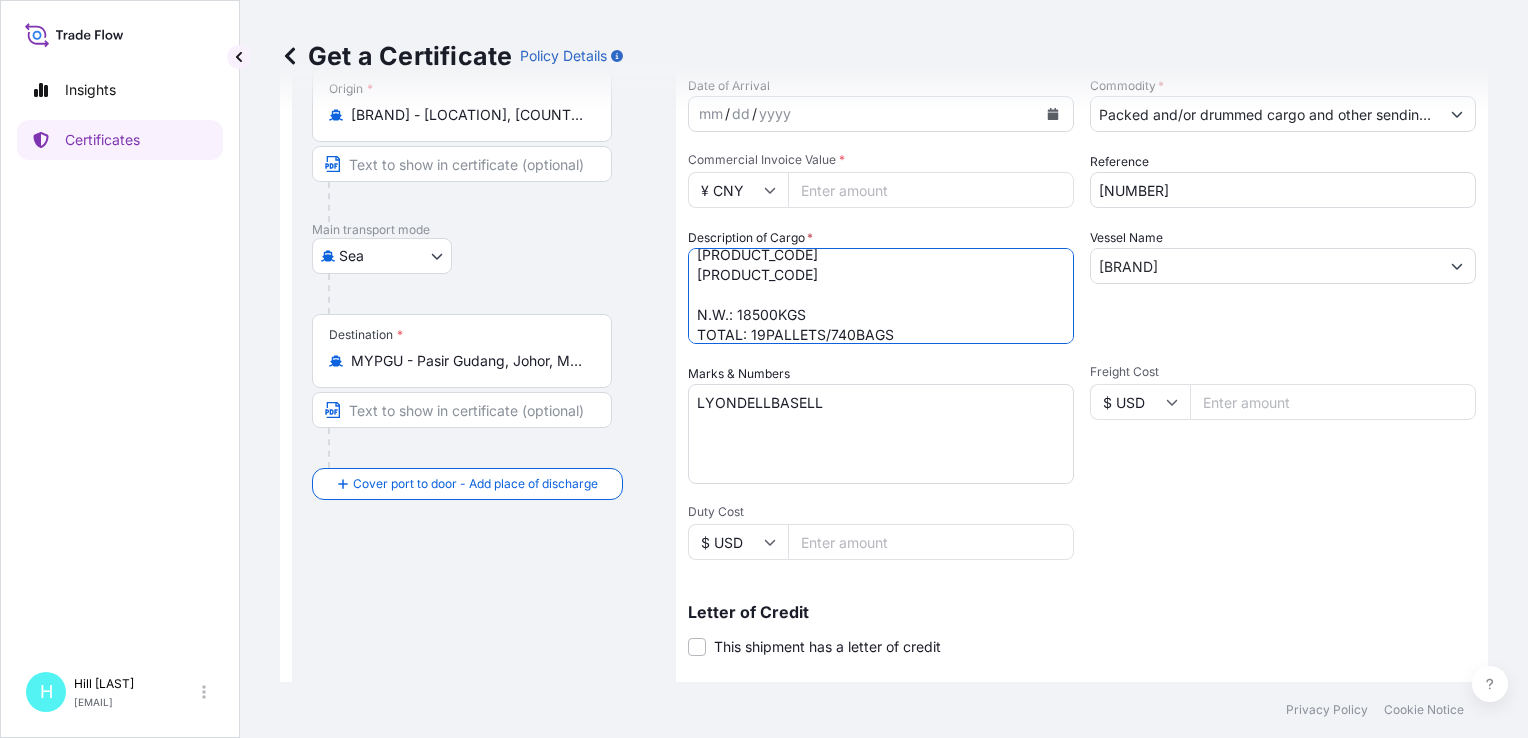 type on "[PRODUCT_CODE]
[PRODUCT_CODE]
[PRODUCT_CODE]
[PRODUCT_CODE]
[PRODUCT_CODE]
N.W.: 18500KGS
TOTAL: 19PALLETS/740BAGS" 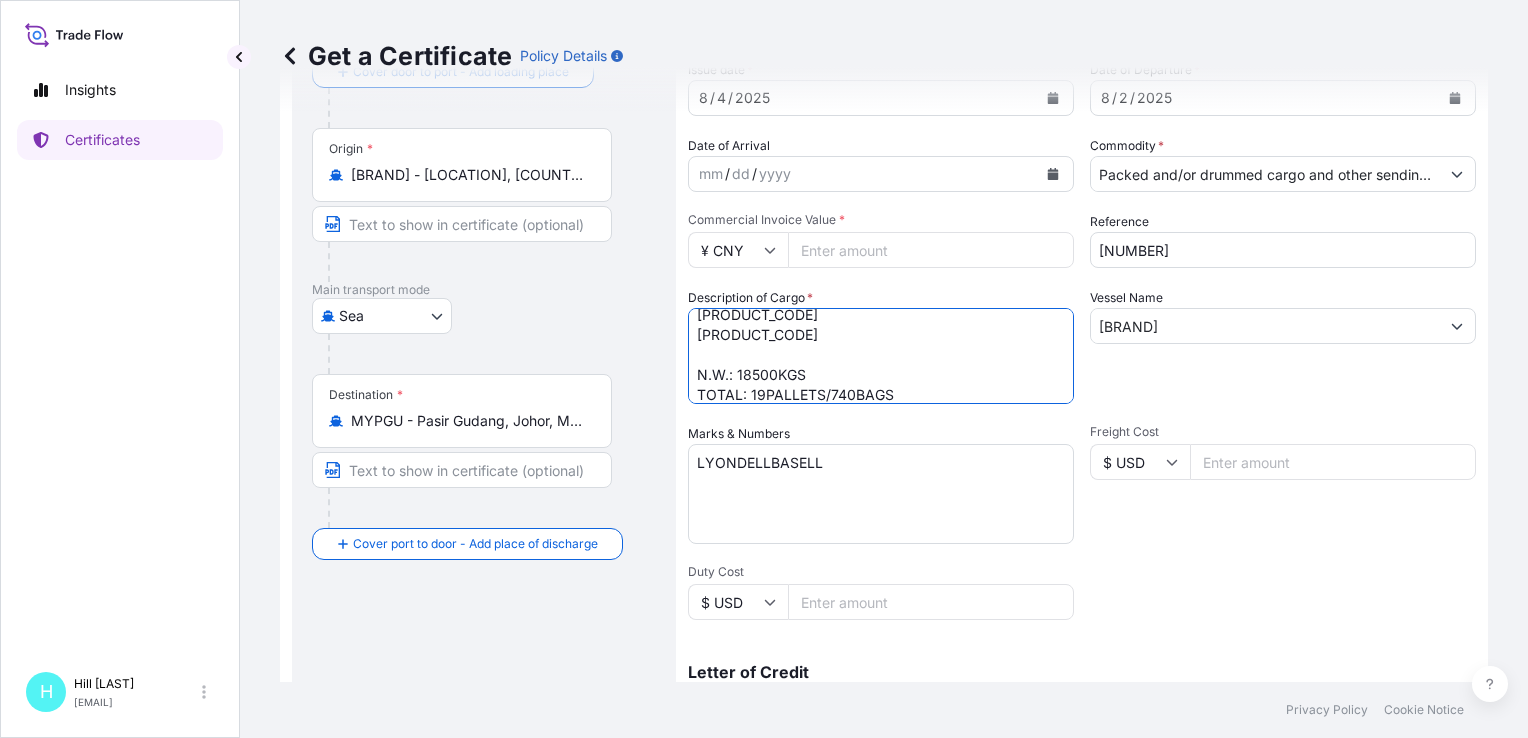 scroll, scrollTop: 0, scrollLeft: 0, axis: both 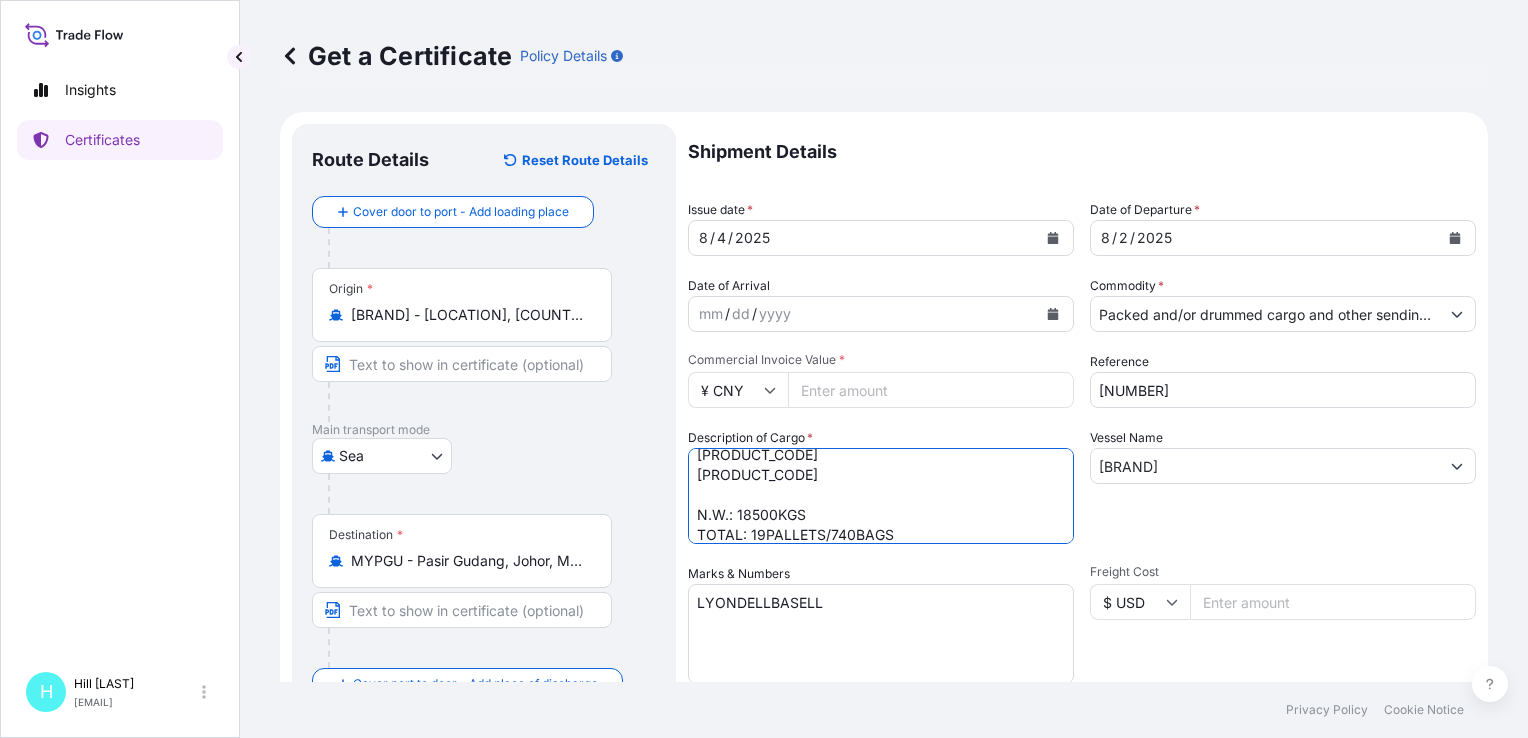 click on "Commercial Invoice Value    *" at bounding box center (931, 390) 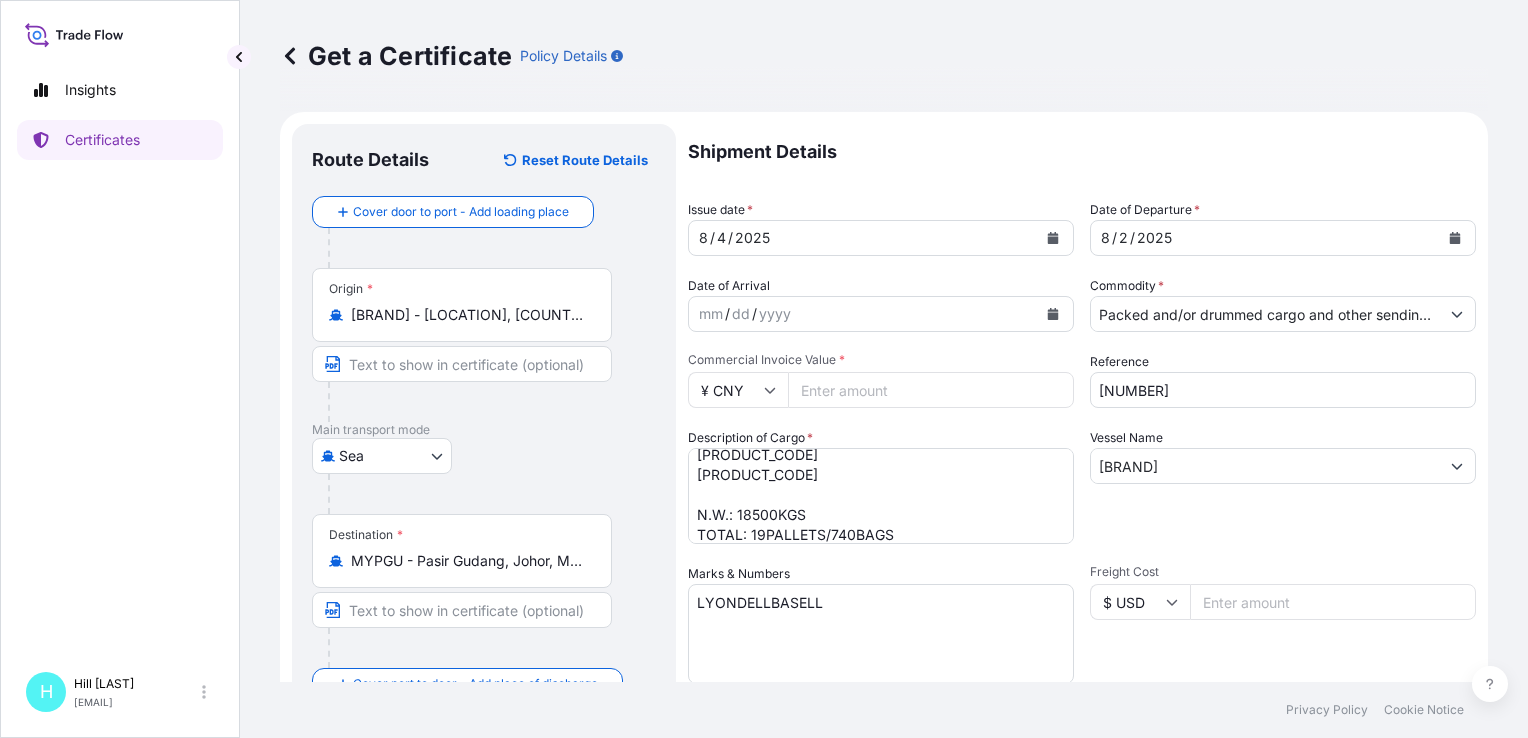 type on "[NUMBER]" 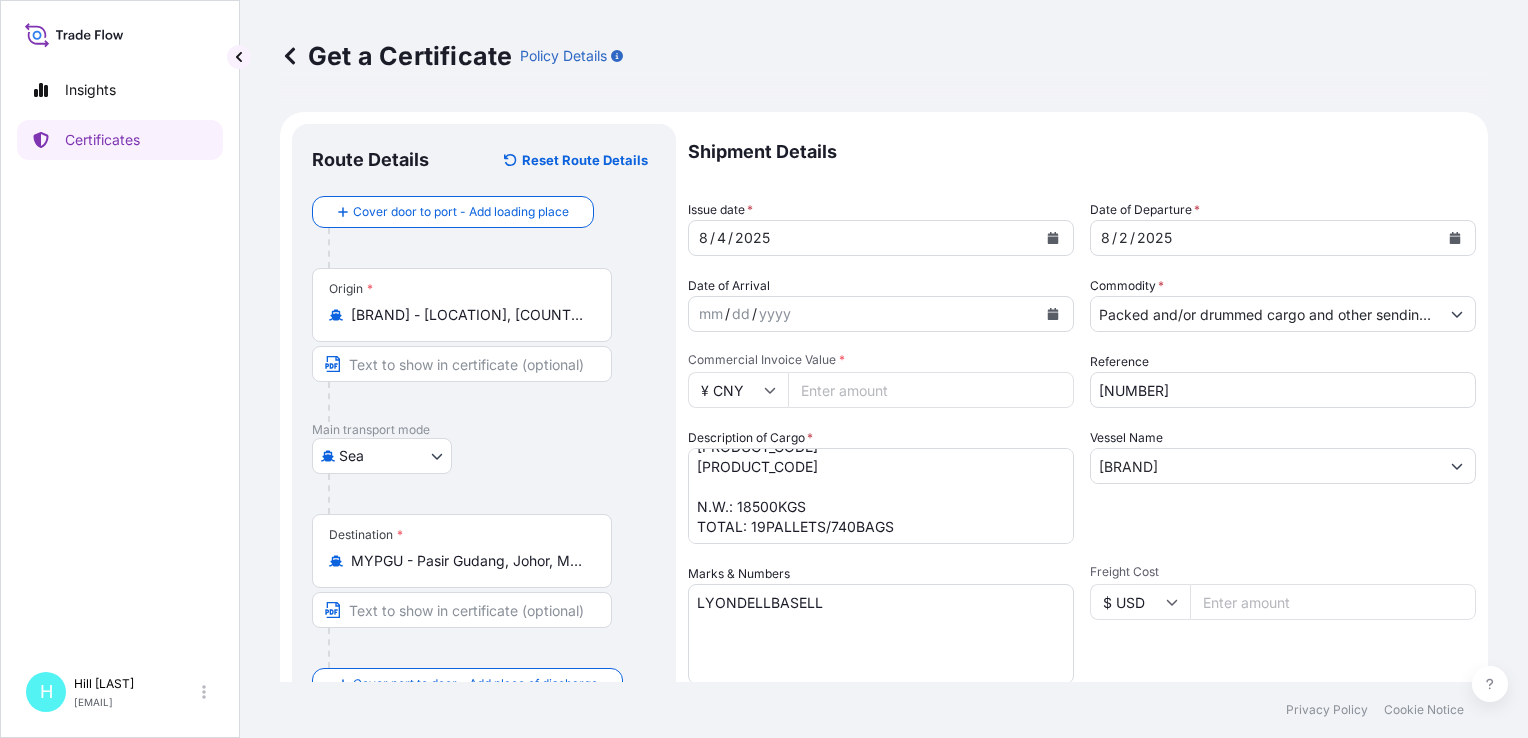 scroll, scrollTop: 81, scrollLeft: 0, axis: vertical 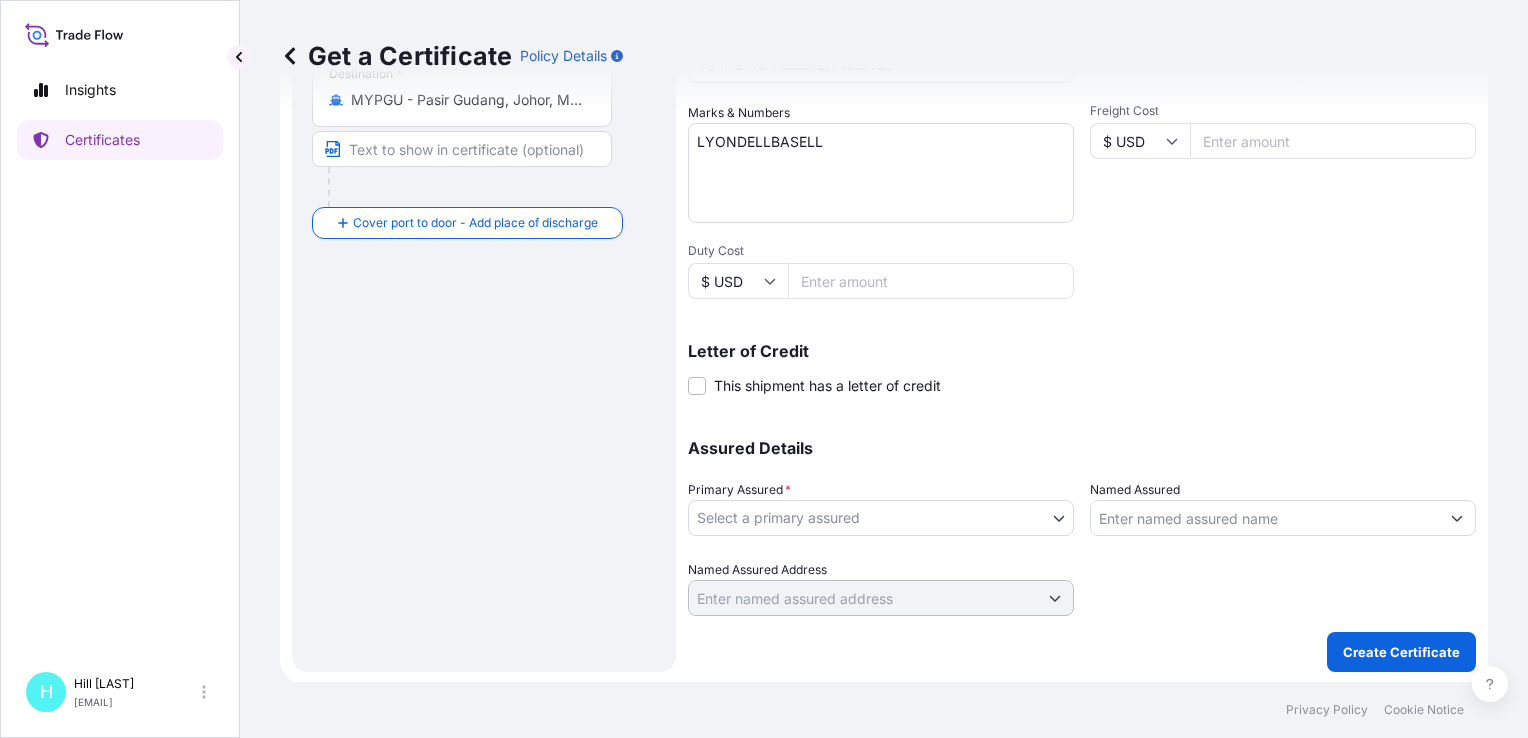 click on "Insights Certificates H [LAST] [LAST] [EMAIL] Get a Certificate Policy Details Route Details Reset Route Details   Cover door to port - Add loading place Place of loading Road / Inland Road / Inland Origin * [BRAND] - [LOCATION_CODE], [COUNTRY] Main transport mode Sea Air Road Sea Destination * [BRAND] - [LOCATION], [STATE], [COUNTRY] Cover port to door - Add place of discharge Road / Inland Road / Inland Place of Discharge Shipment Details Issue date * [DATE] Date of Departure * [DATE] Date of Arrival mm / dd / yyyy Commodity * Packed and/or drummed cargo and other sendings - non bulk Packing Category Commercial Invoice Value    * ¥ CNY [NUMBER] Reference [NUMBER] Description of Cargo * [PRODUCT_CODE]
[PRODUCT_CODE]
[PRODUCT_CODE]
[PRODUCT_CODE]
[PRODUCT_CODE]
N.W.: 18500KGS
TOTAL: 19PALLETS/740BAGS Vessel Name [BRAND]" at bounding box center [764, 369] 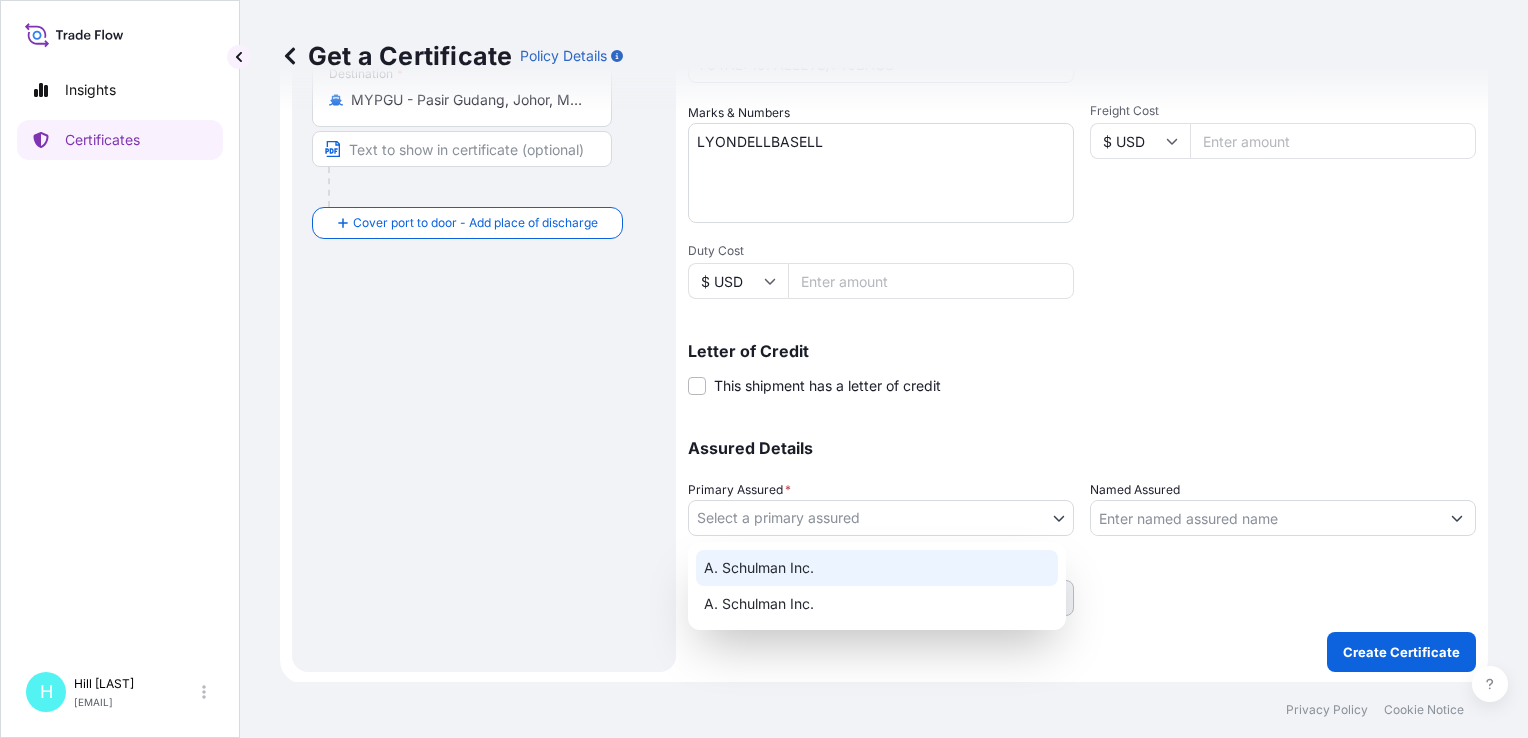 click on "A. Schulman Inc." at bounding box center [877, 568] 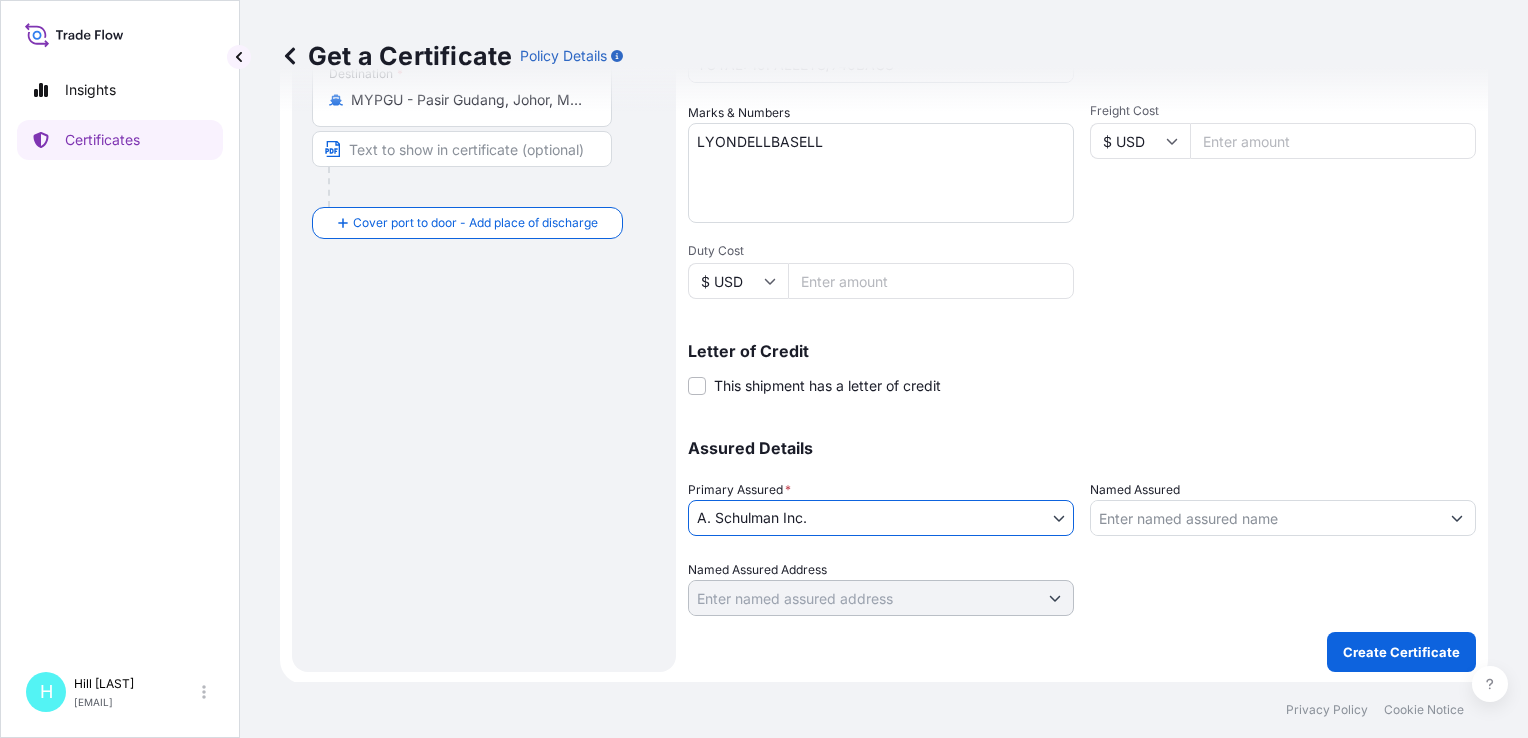 click on "Named Assured" at bounding box center [1265, 518] 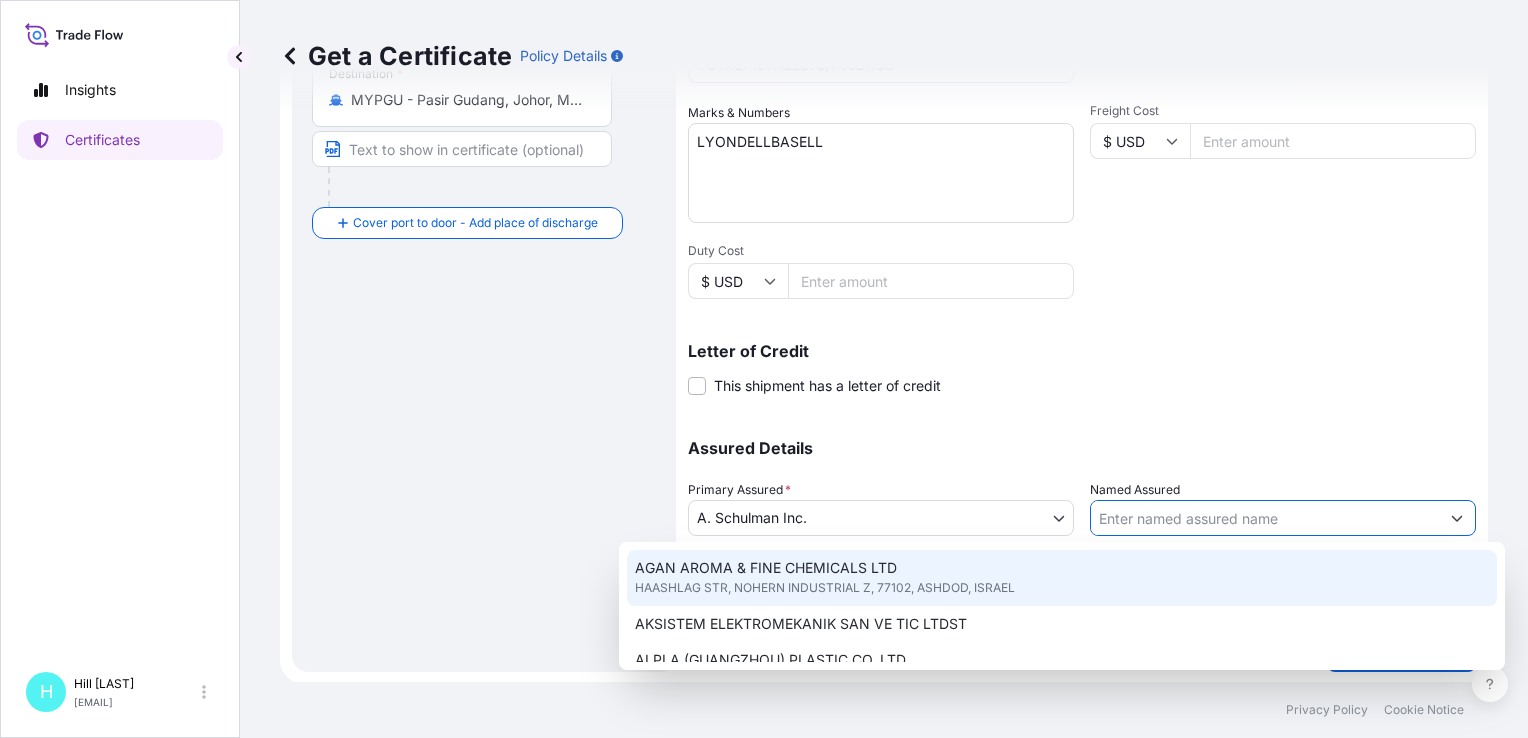 click on "Named Assured" at bounding box center (1265, 518) 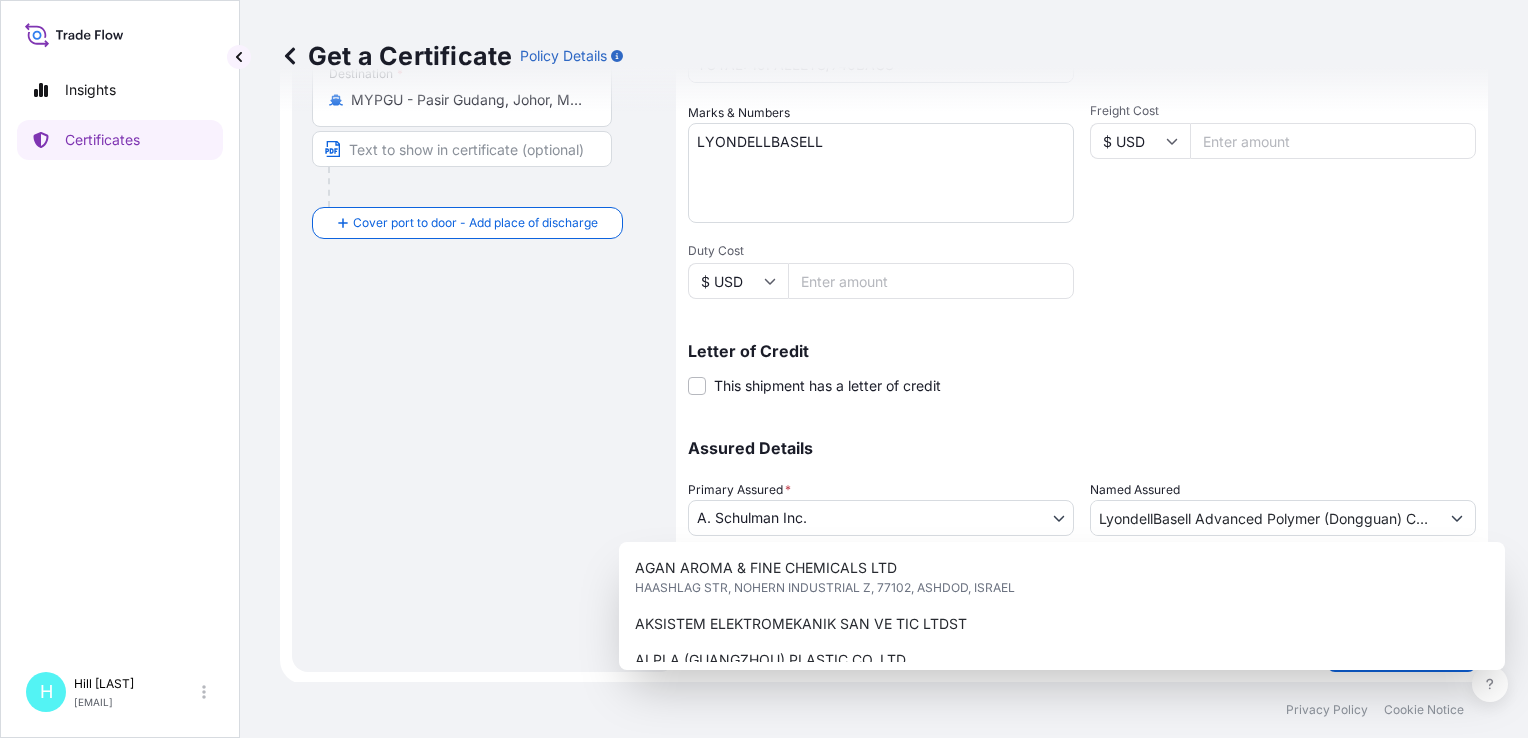 scroll, scrollTop: 0, scrollLeft: 0, axis: both 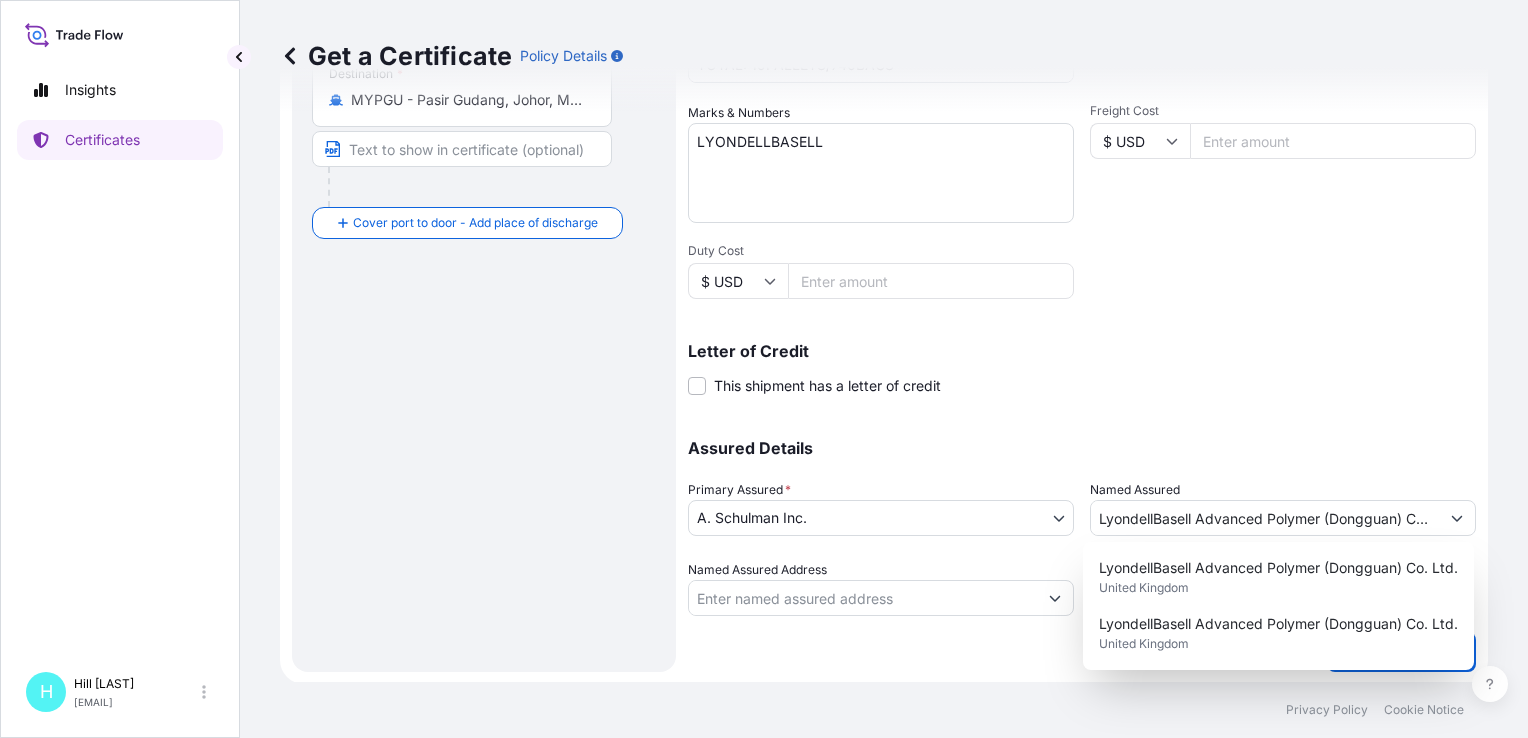 click on "Letter of Credit This shipment has a letter of credit Letter of credit * Letter of credit may not exceed 12000 characters" at bounding box center [1082, 369] 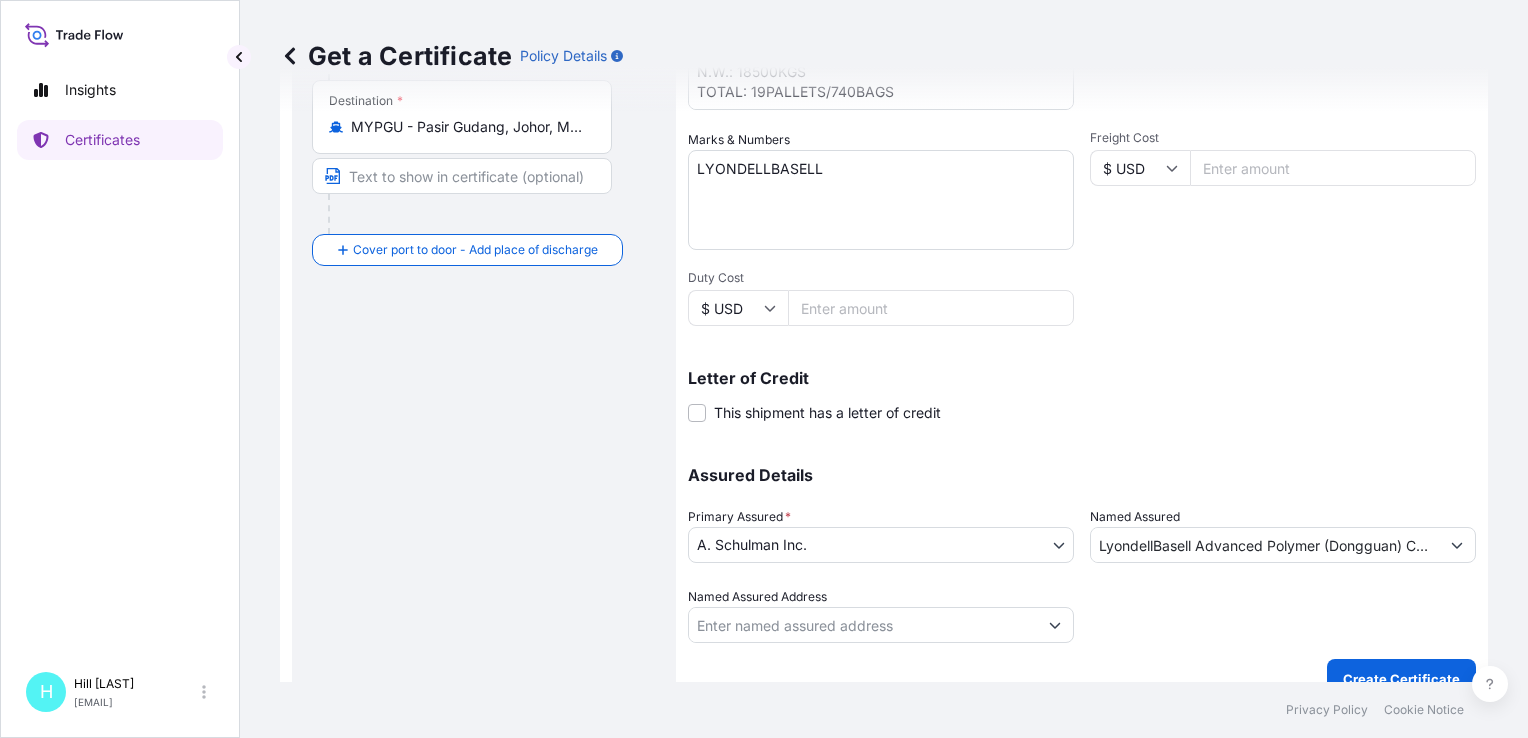 scroll, scrollTop: 461, scrollLeft: 0, axis: vertical 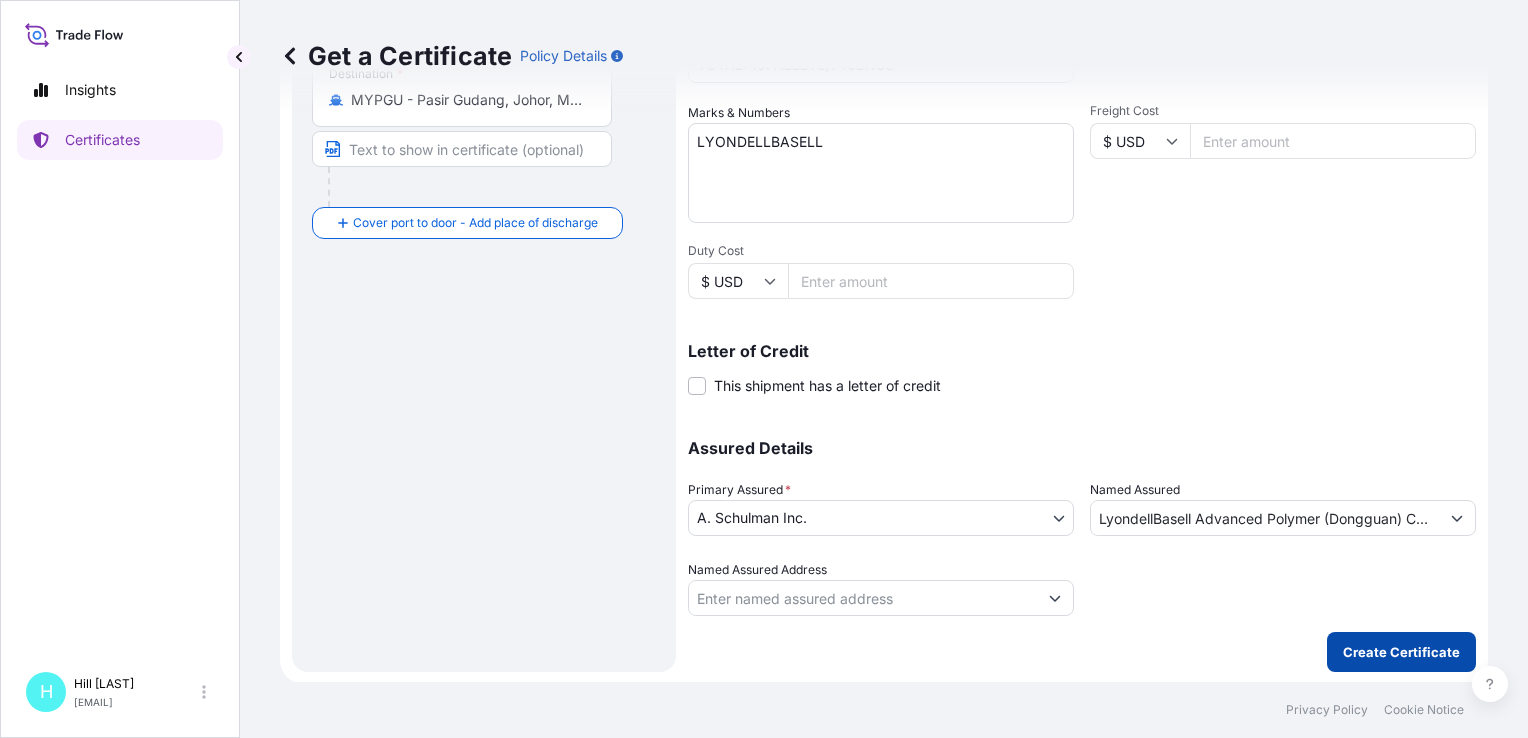 click on "Create Certificate" at bounding box center (1401, 652) 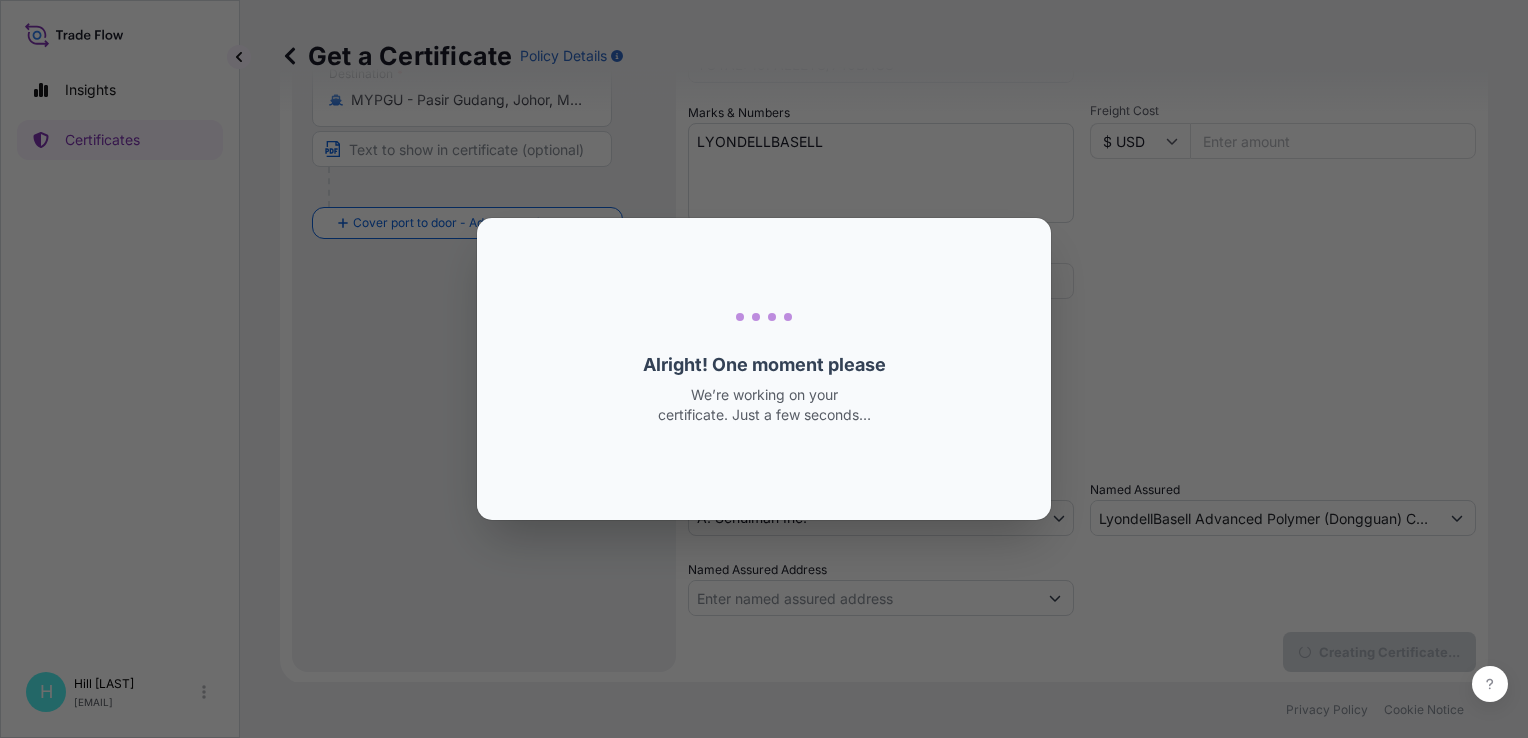 scroll, scrollTop: 0, scrollLeft: 0, axis: both 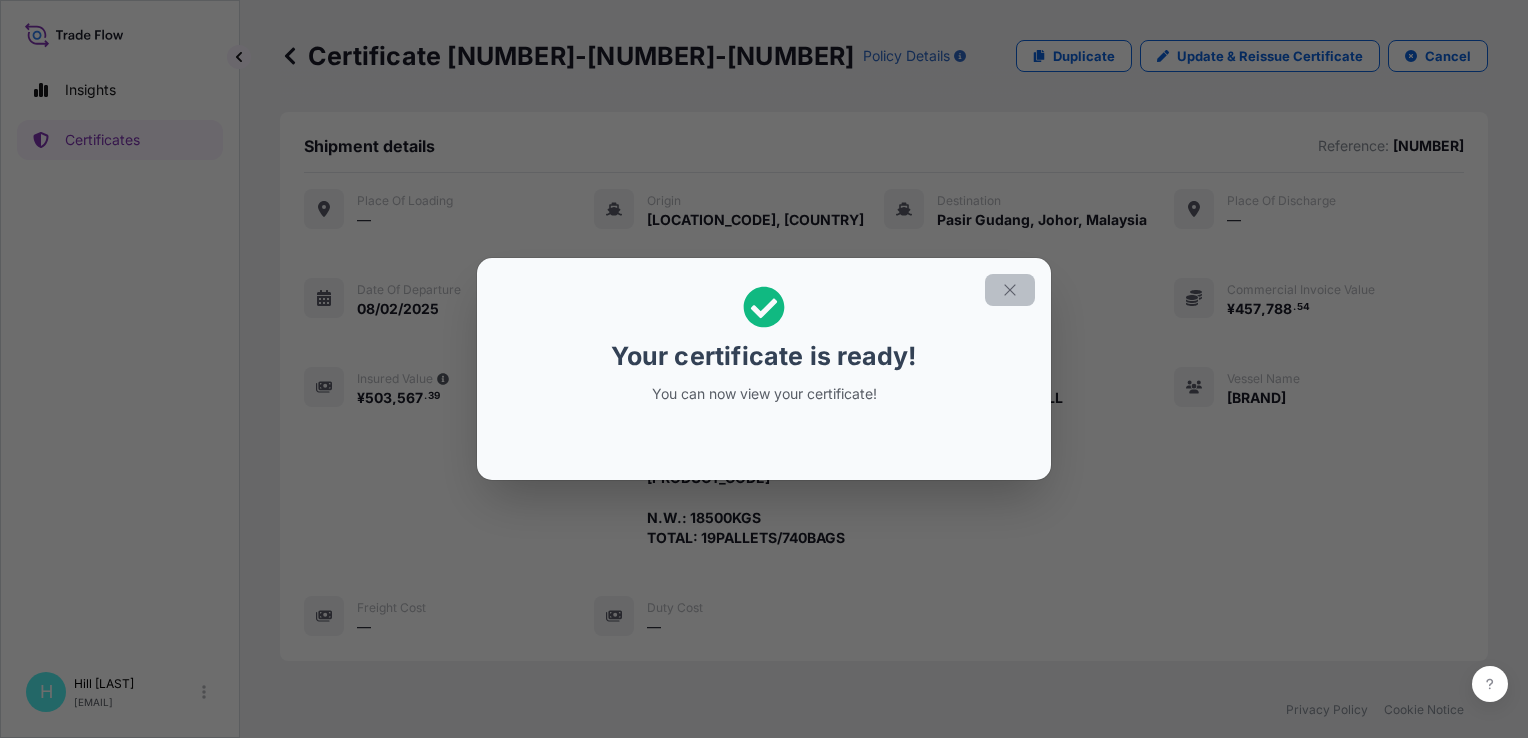 click at bounding box center [1010, 290] 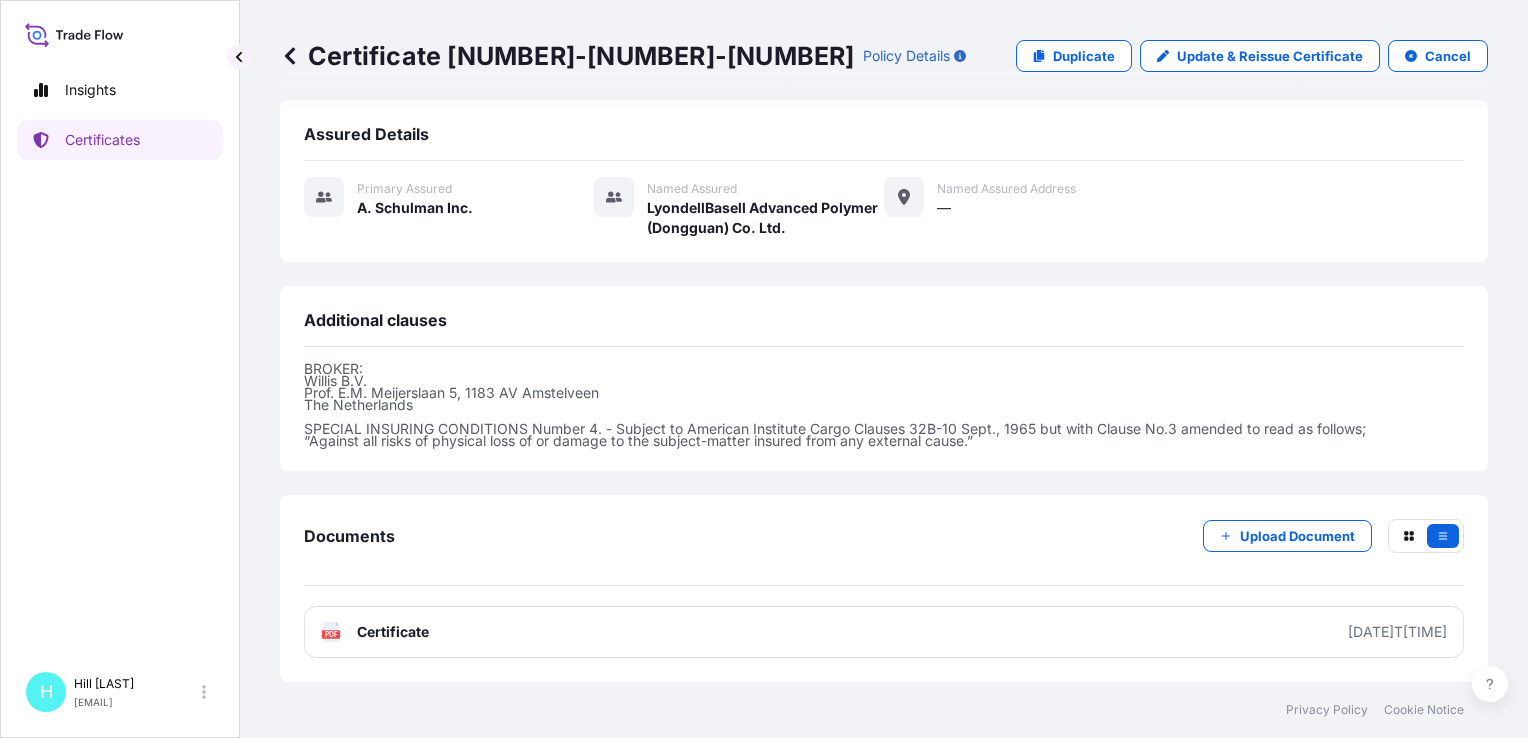 scroll, scrollTop: 678, scrollLeft: 0, axis: vertical 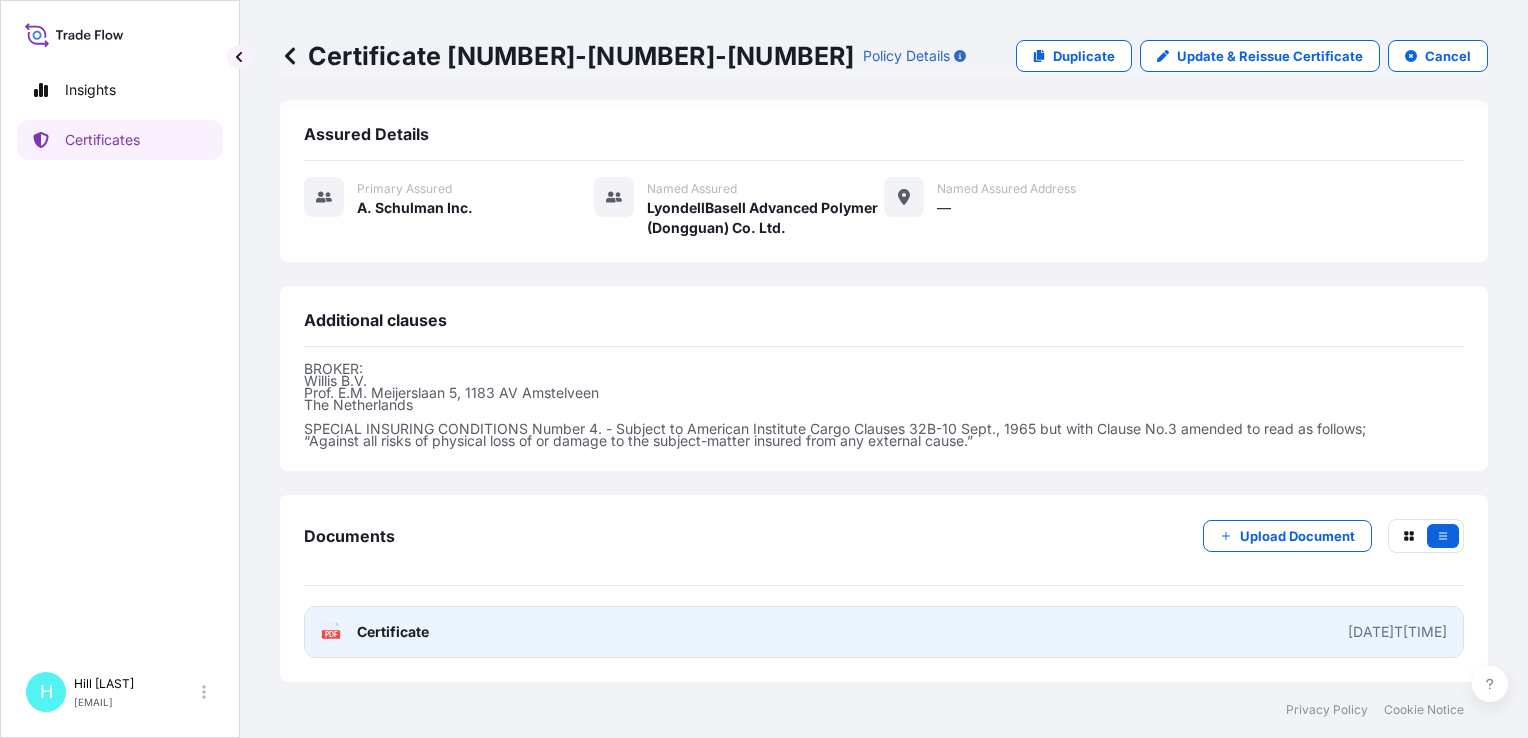click on "Certificate" at bounding box center (393, 632) 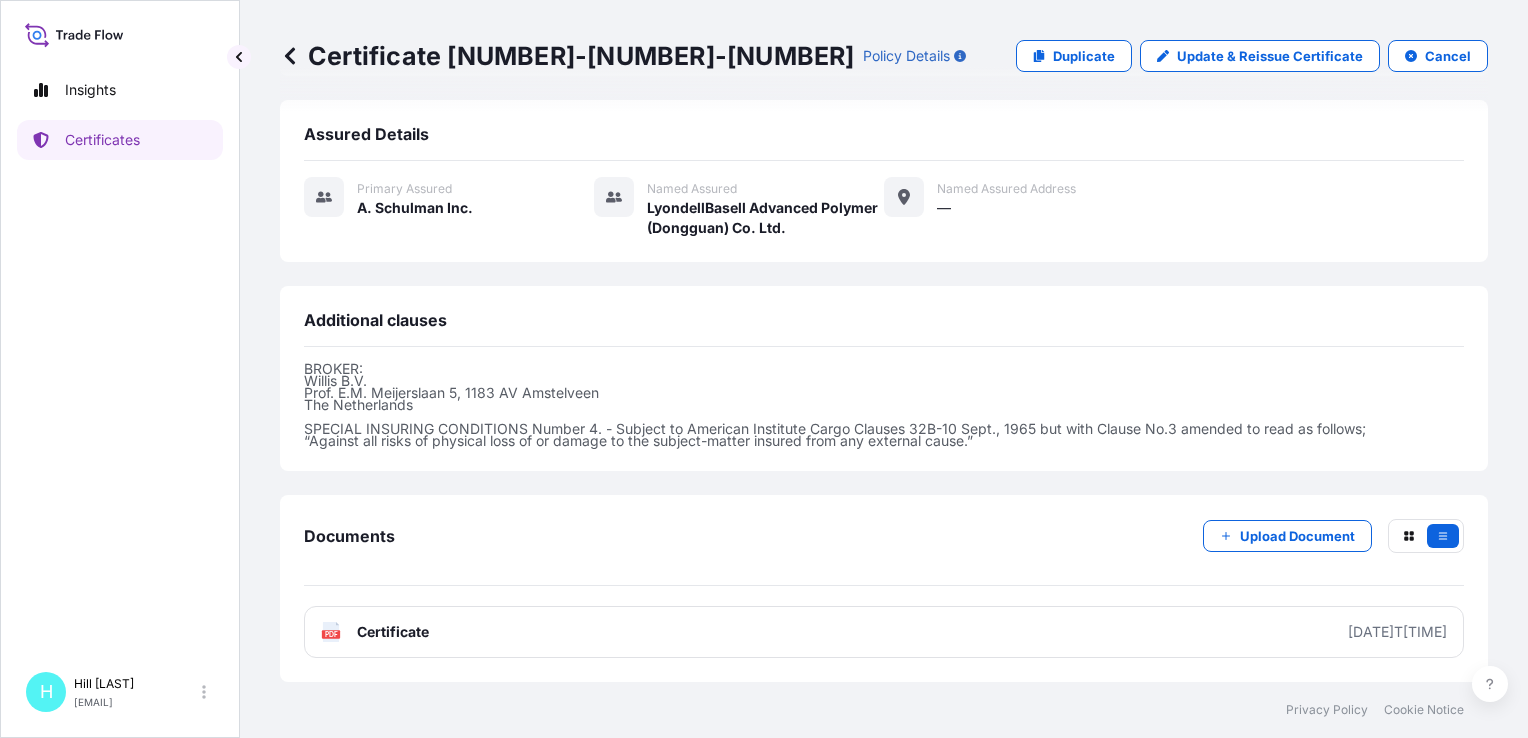 click on "Documents Upload Document" at bounding box center [884, 552] 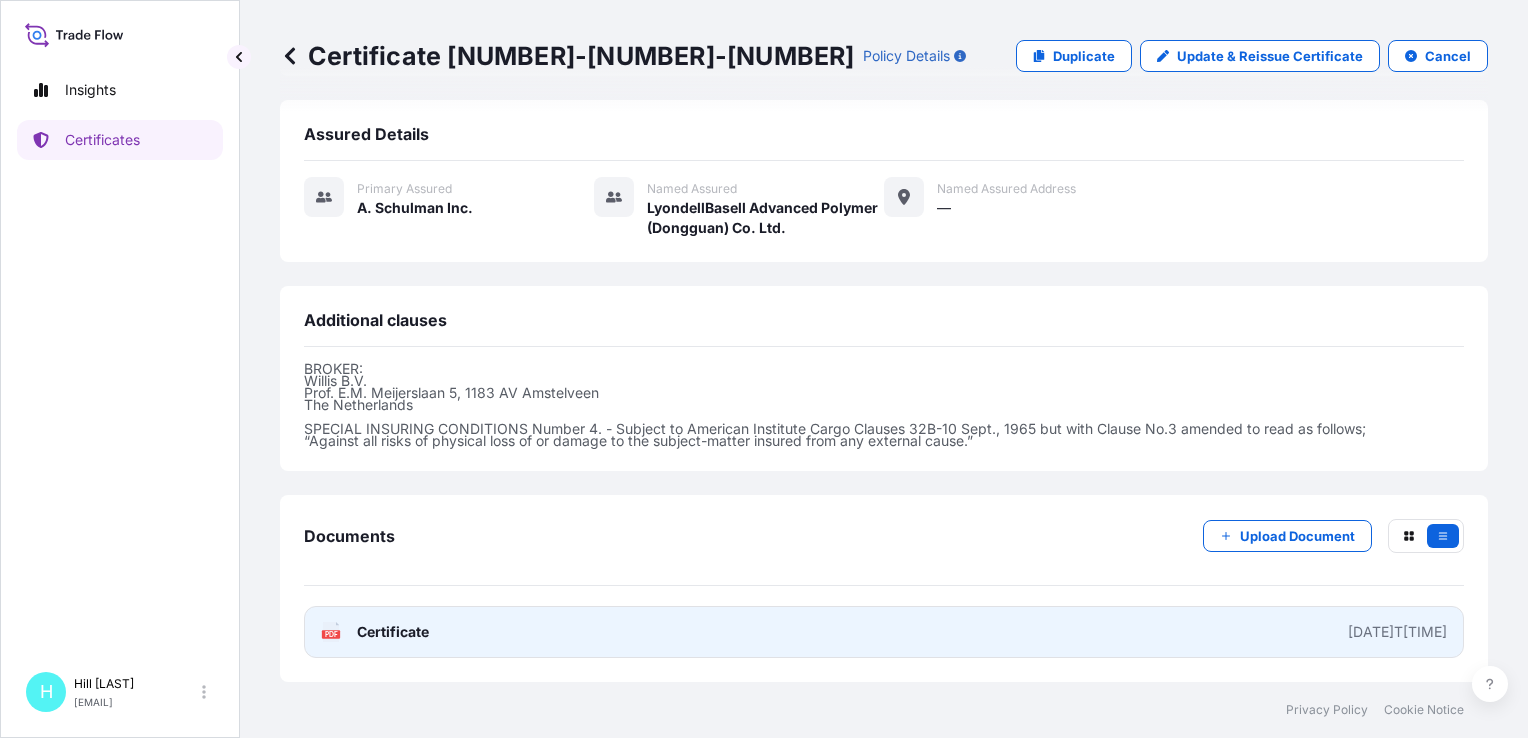 click on "Certificate" at bounding box center (393, 632) 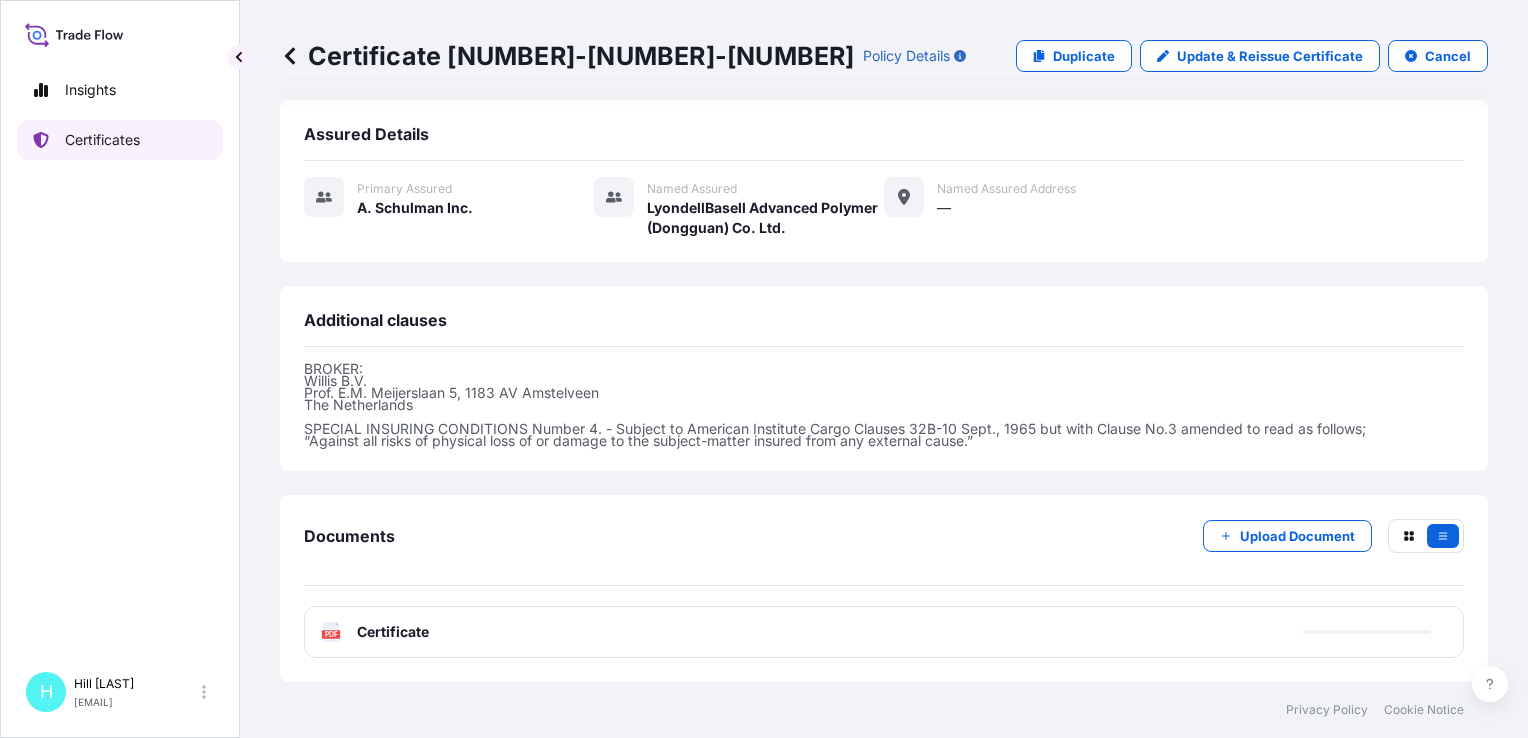 click on "Certificates" at bounding box center (102, 140) 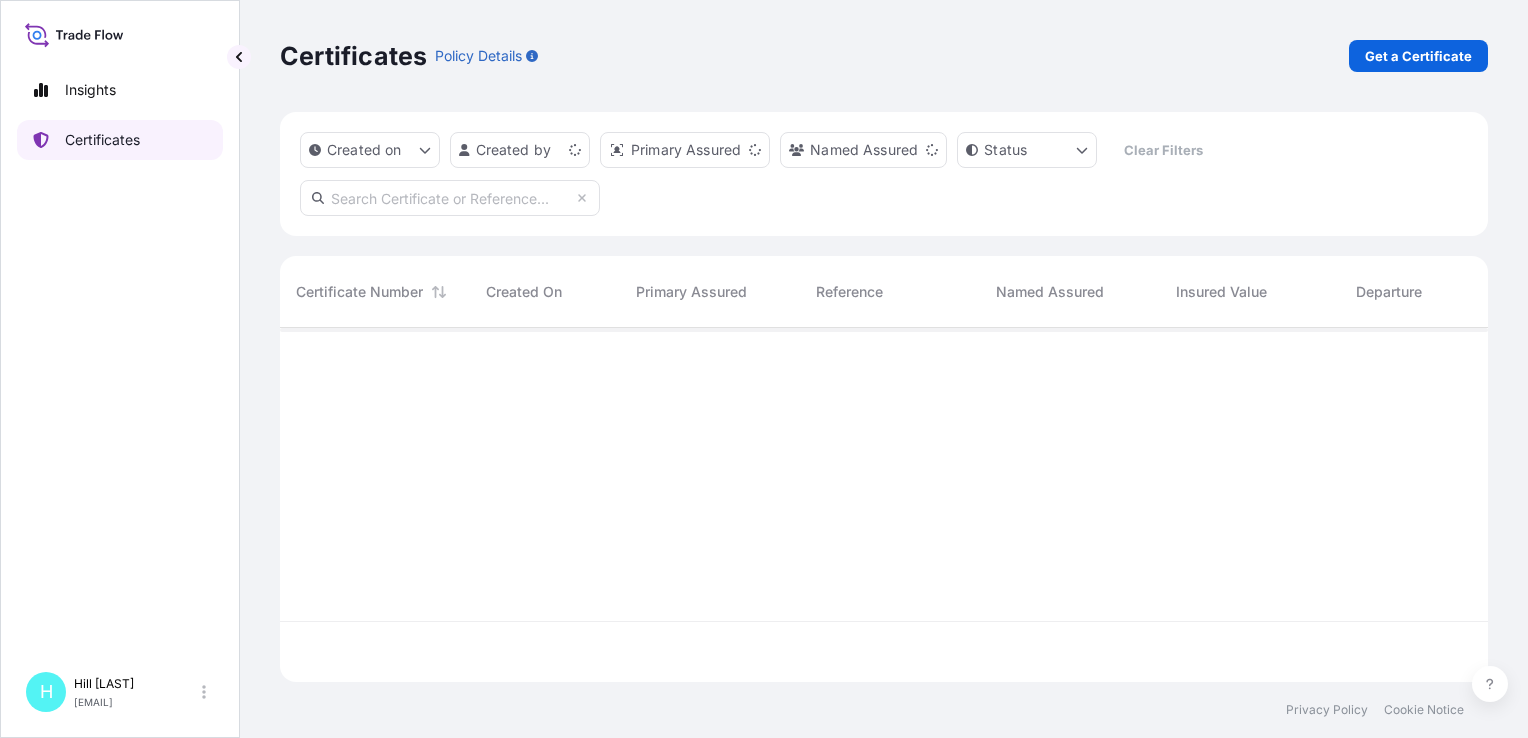 scroll, scrollTop: 0, scrollLeft: 0, axis: both 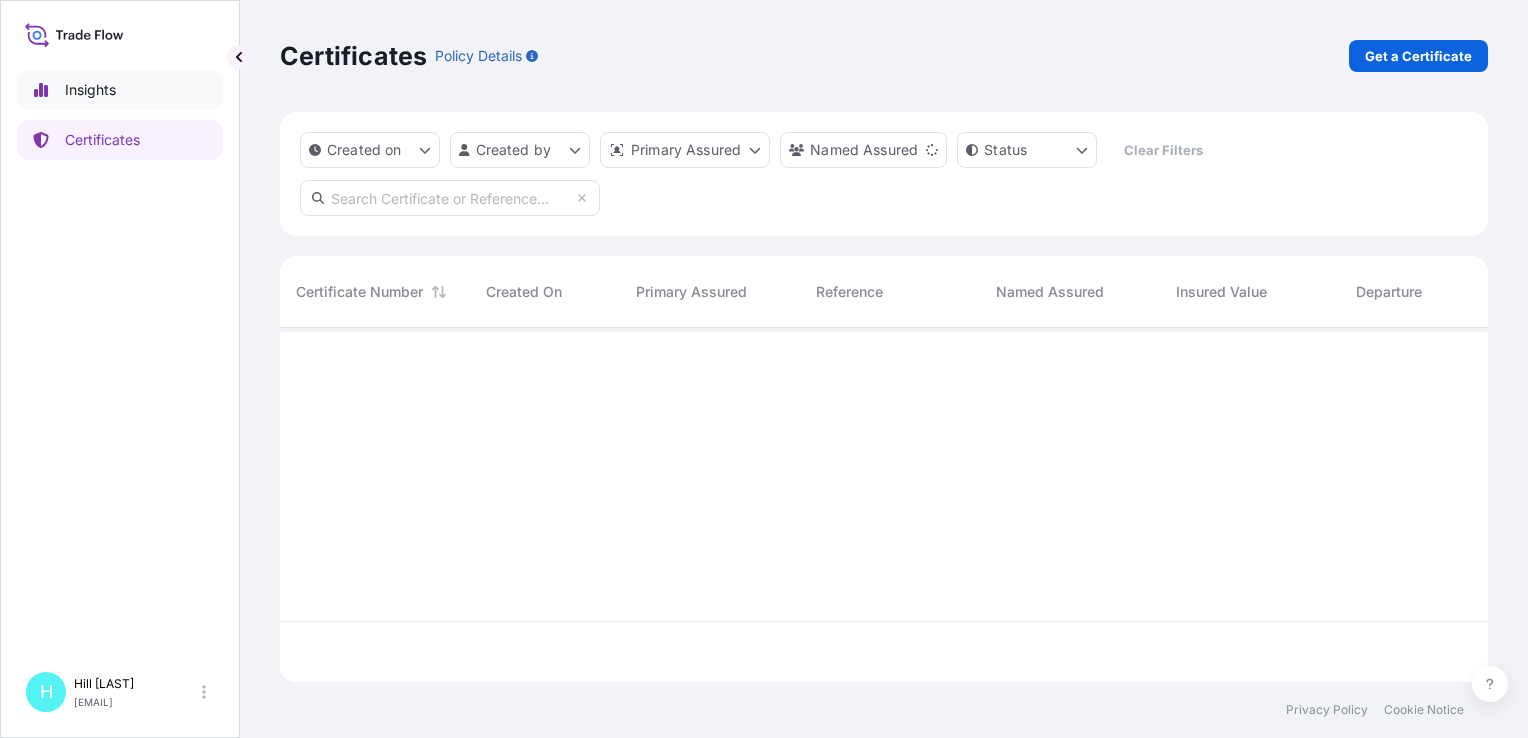 click on "Insights" at bounding box center (90, 90) 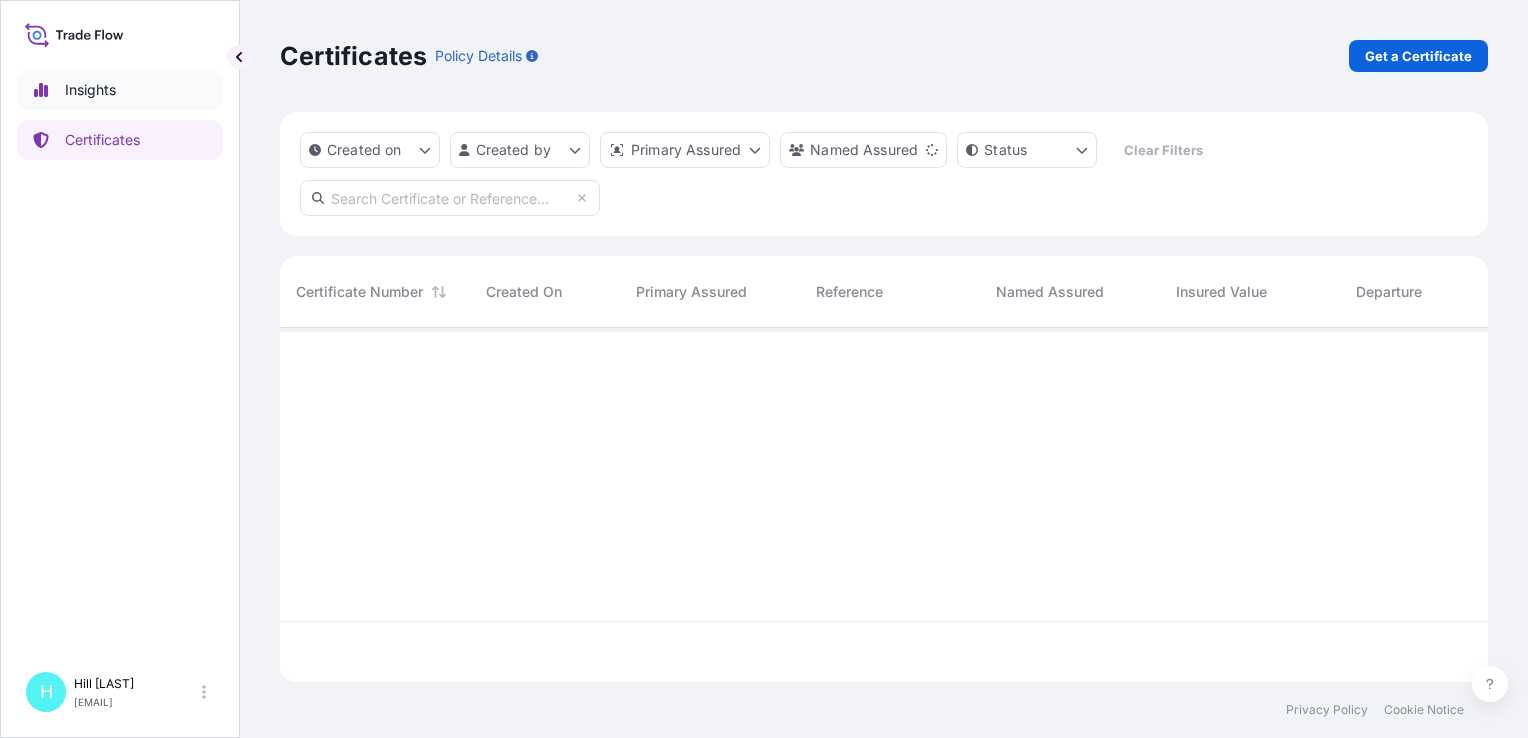 select on "2025" 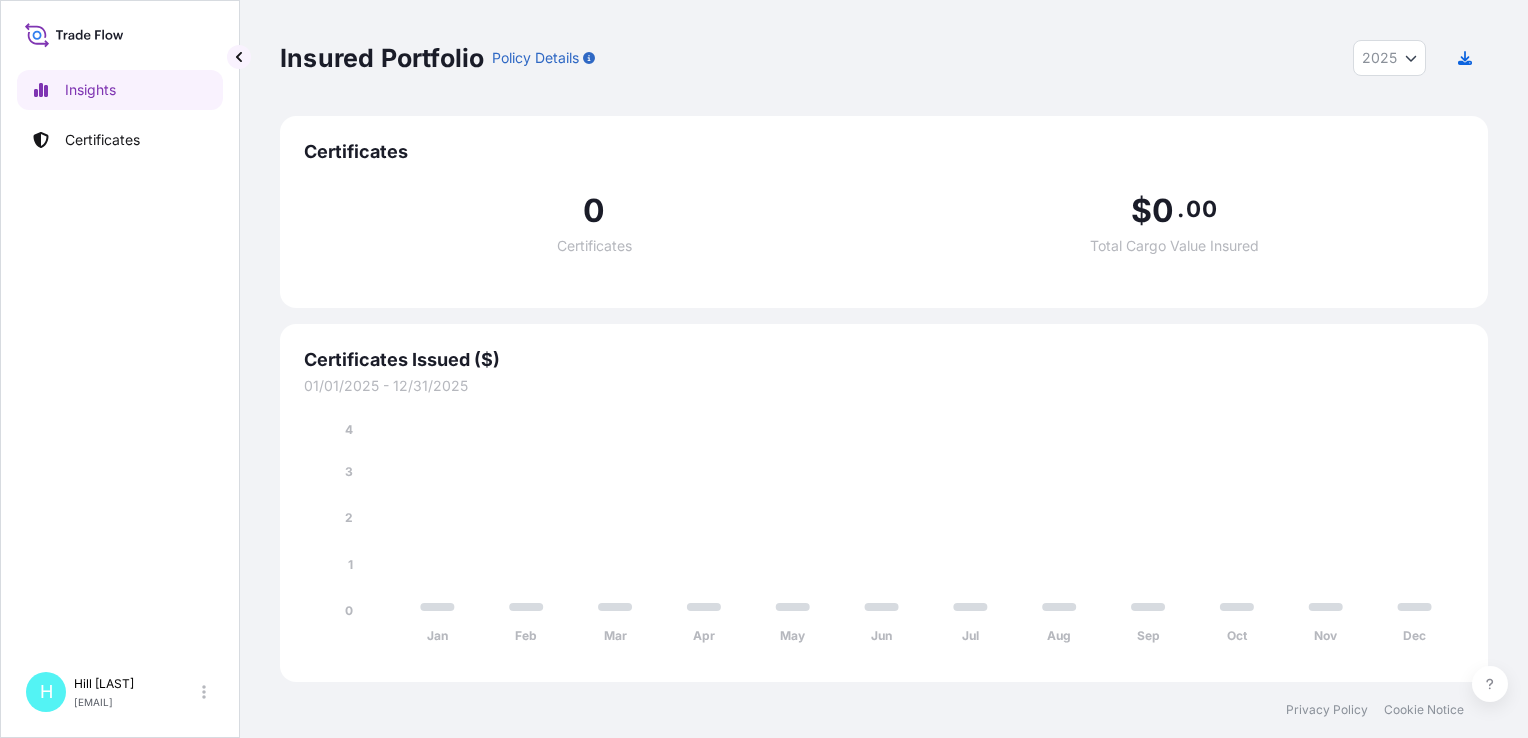 click on "Certificates Issued ($)" at bounding box center [884, 360] 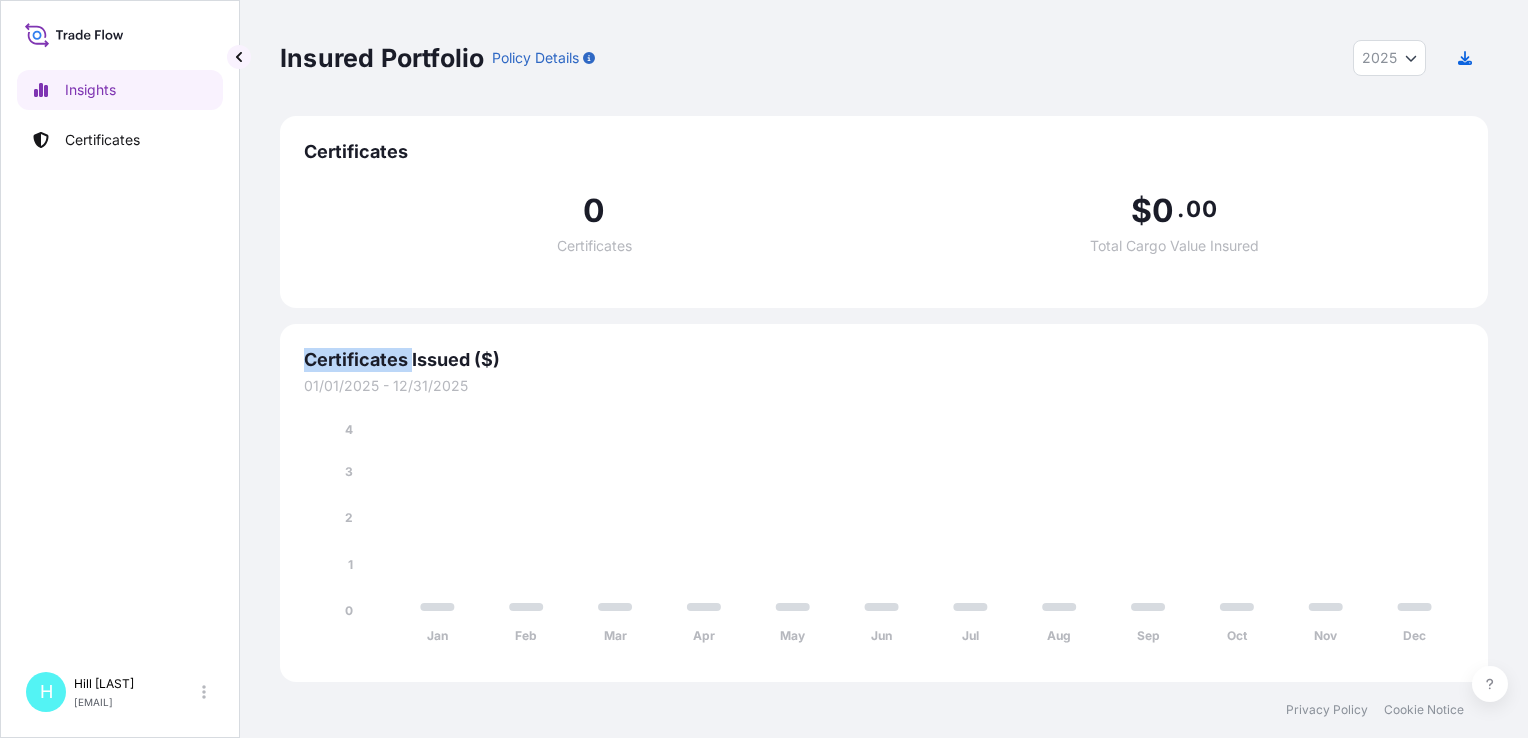 click on "Certificates Issued ($)" at bounding box center [884, 360] 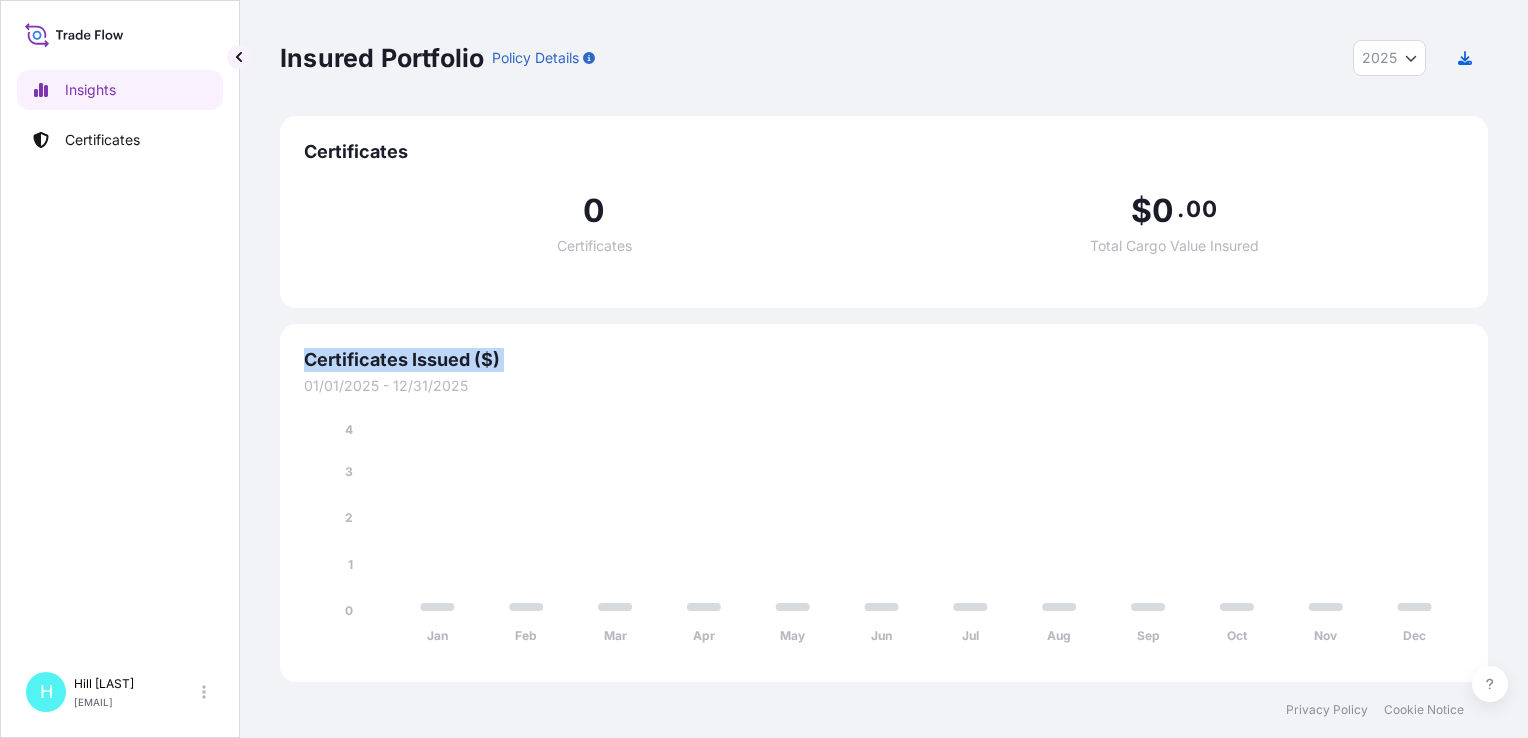 click on "Certificates Issued ($)" at bounding box center (884, 360) 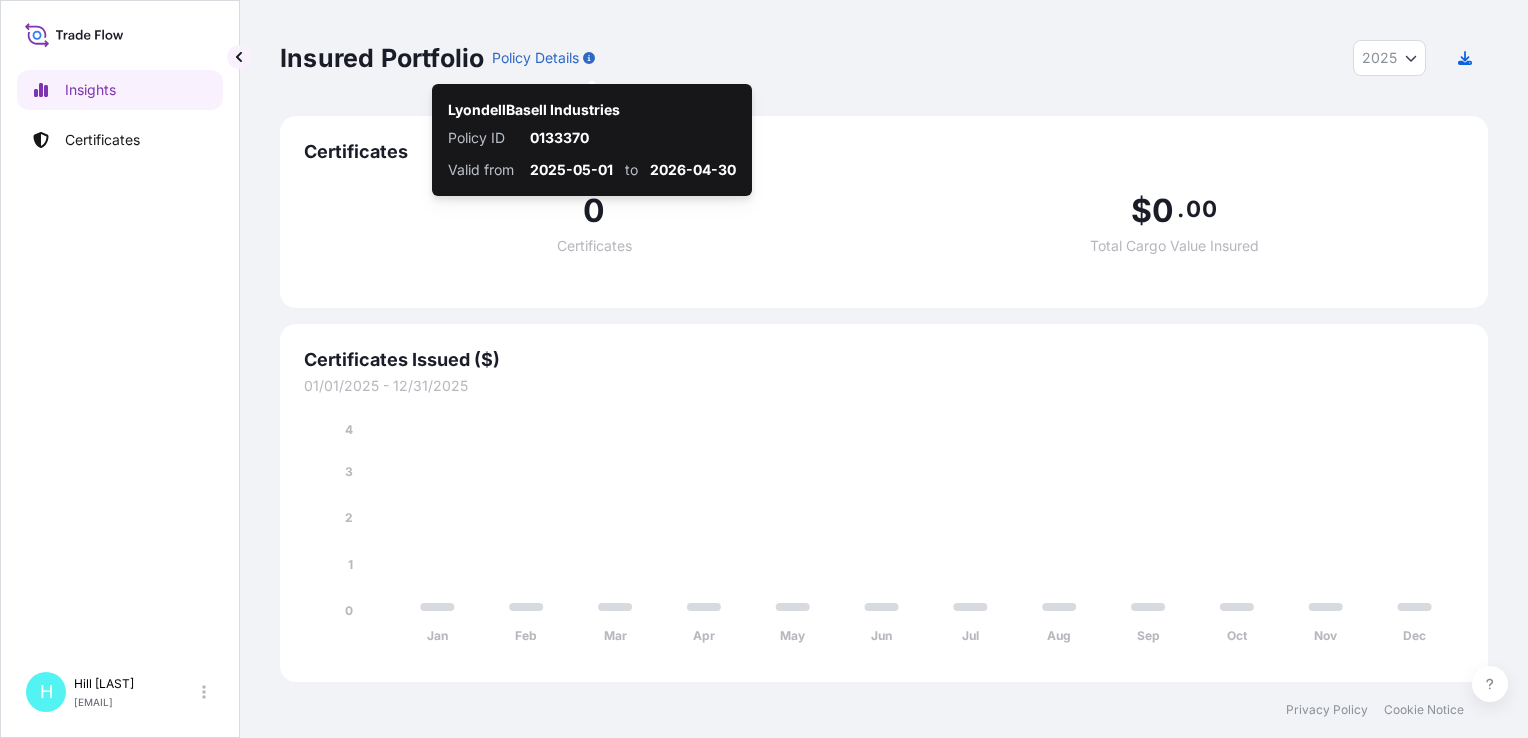 click on "LyondellBasell Industries" at bounding box center (534, 110) 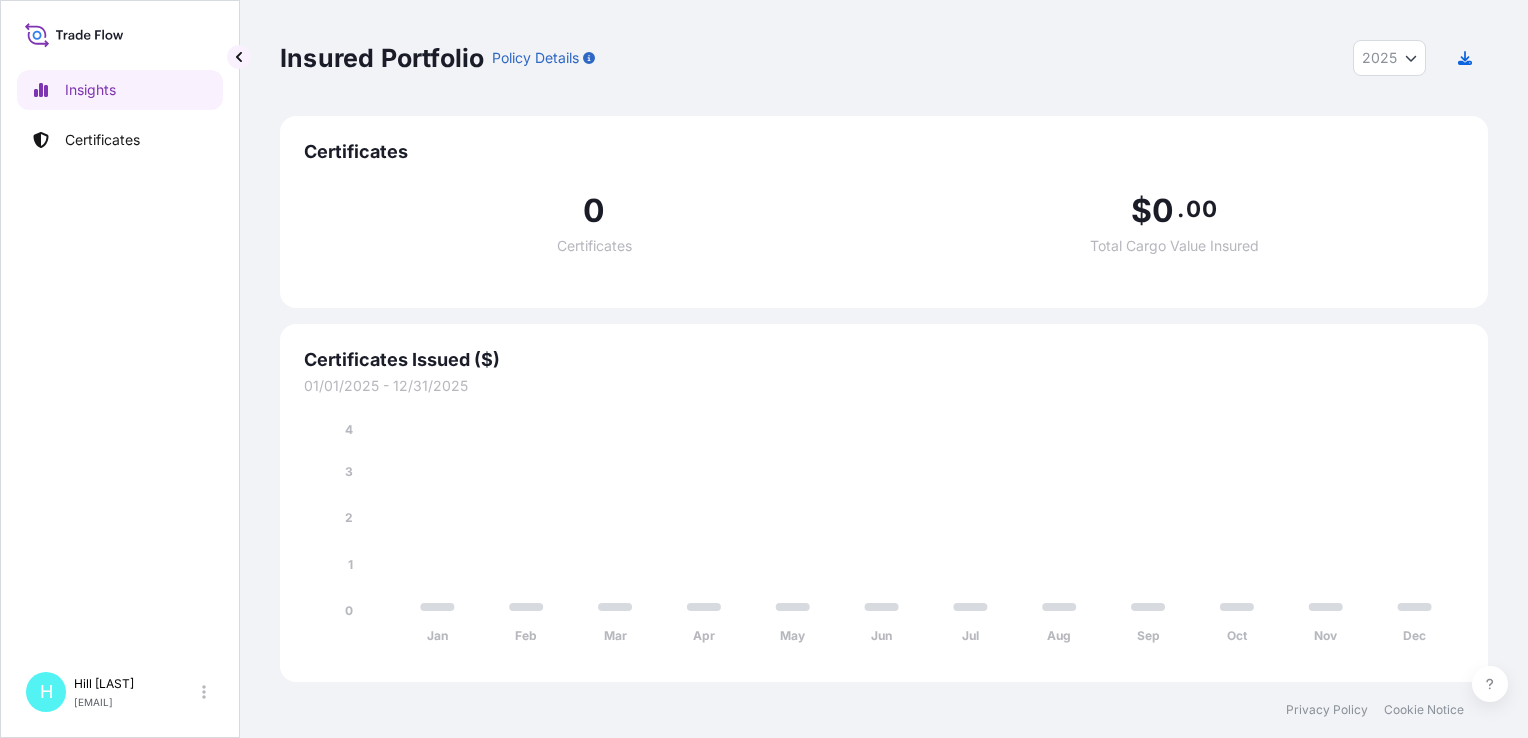 click 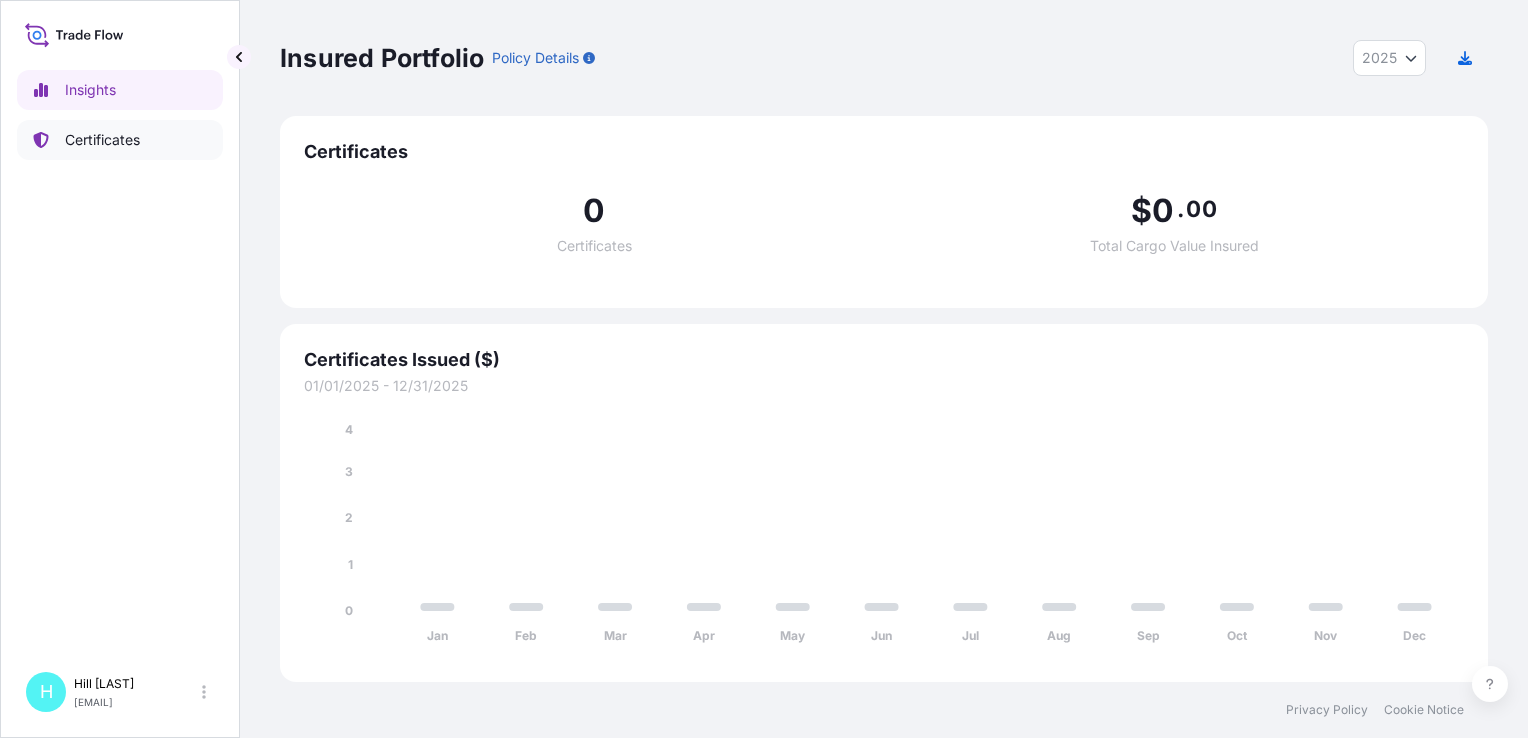 click on "Certificates" at bounding box center [102, 140] 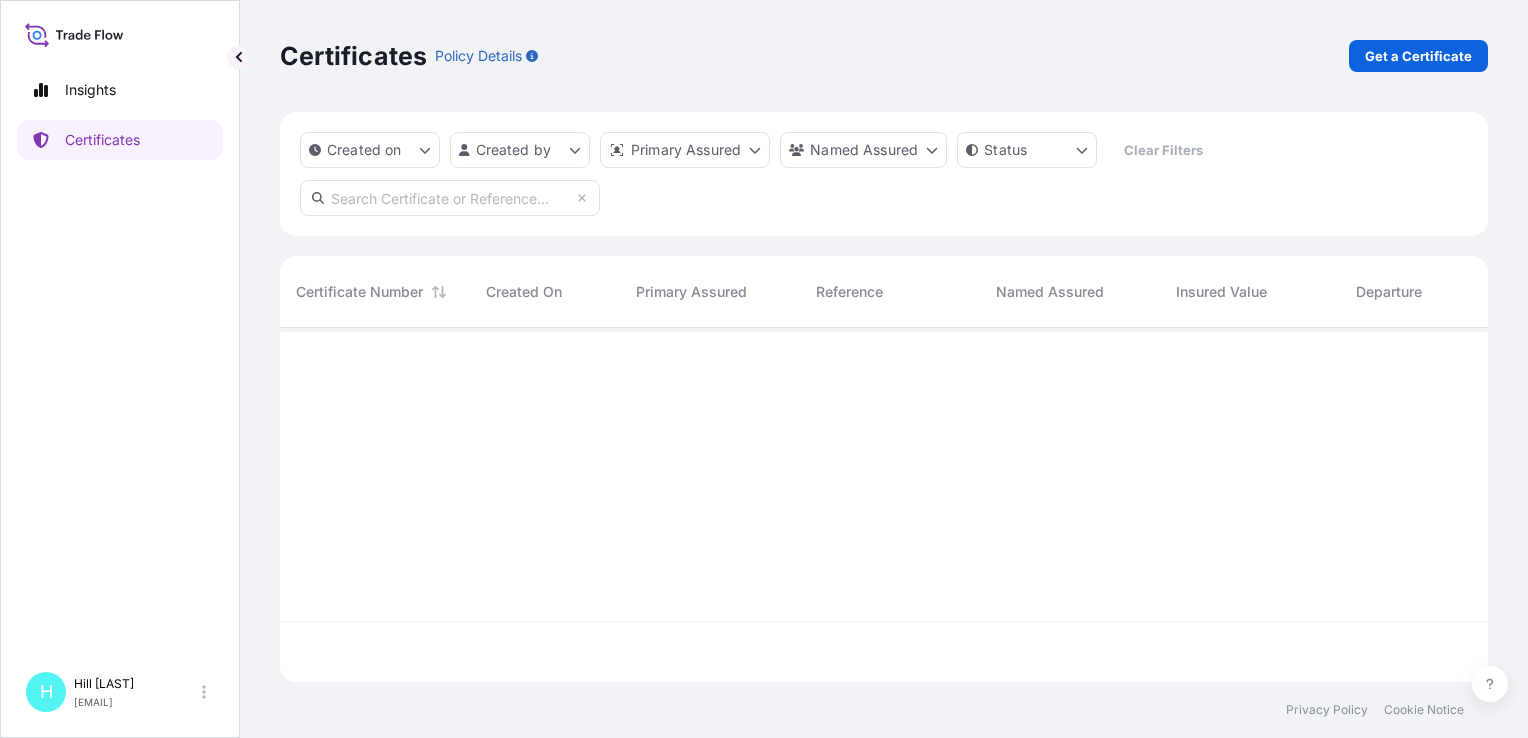 scroll, scrollTop: 16, scrollLeft: 16, axis: both 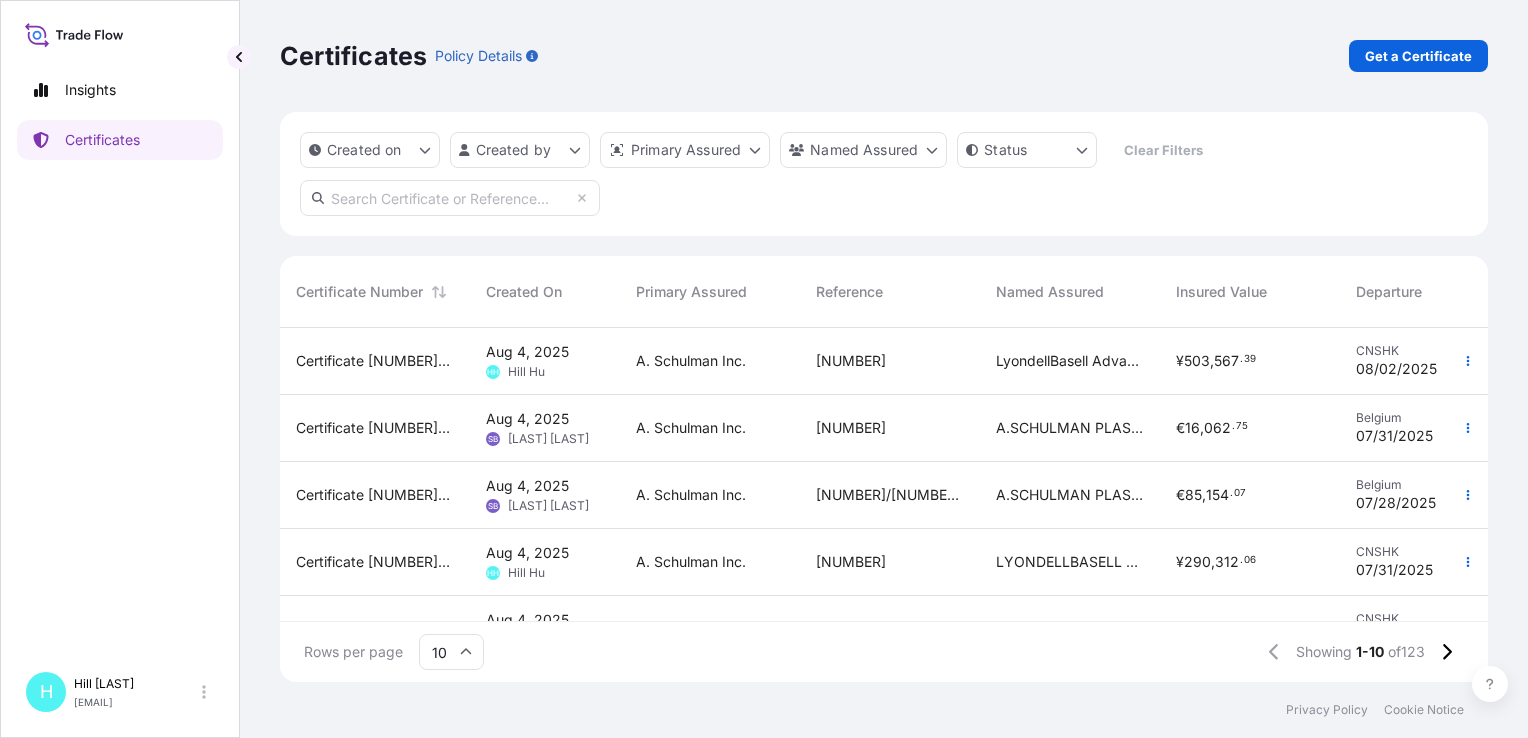 click on "Certificate [NUMBER]-[NUMBER]-[NUMBER]" at bounding box center (375, 428) 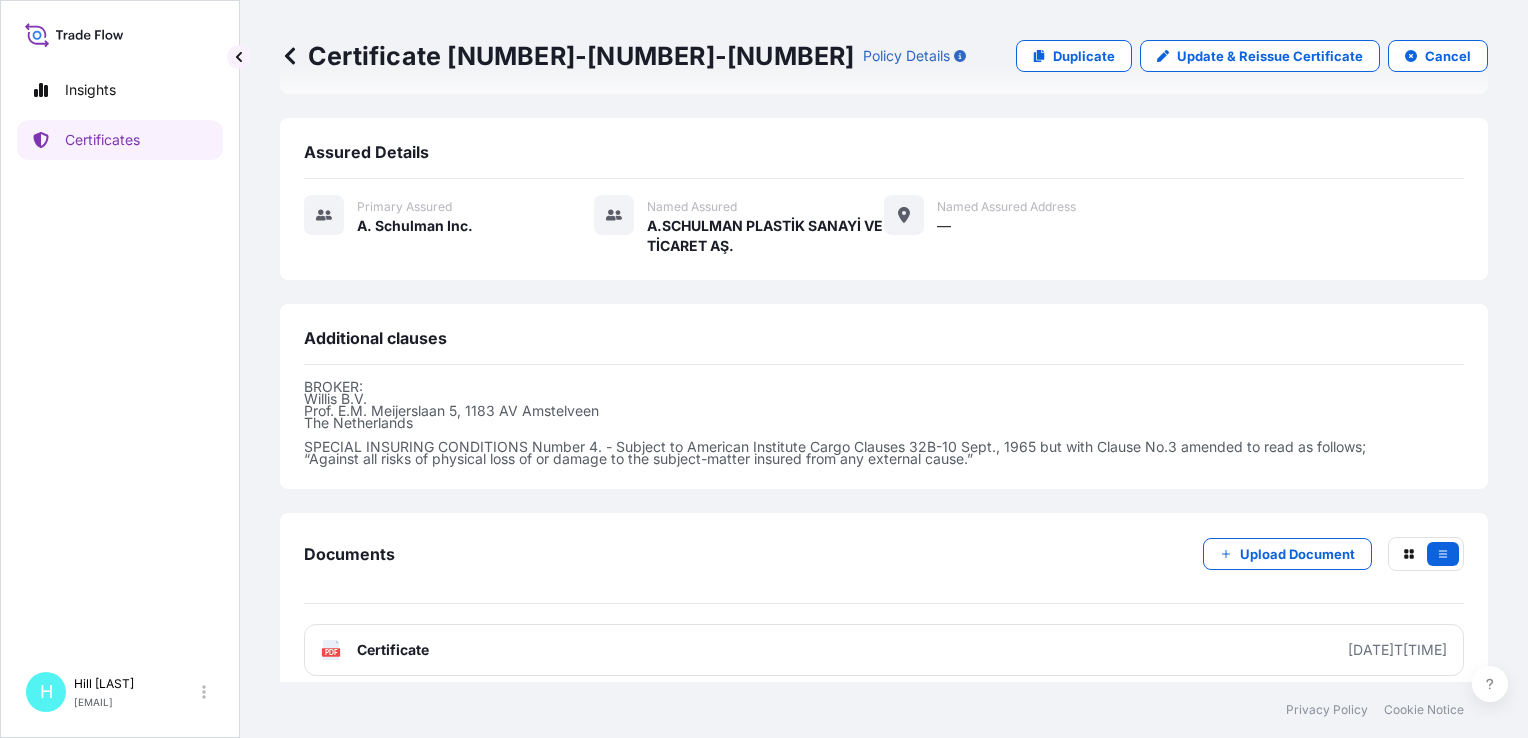 scroll, scrollTop: 478, scrollLeft: 0, axis: vertical 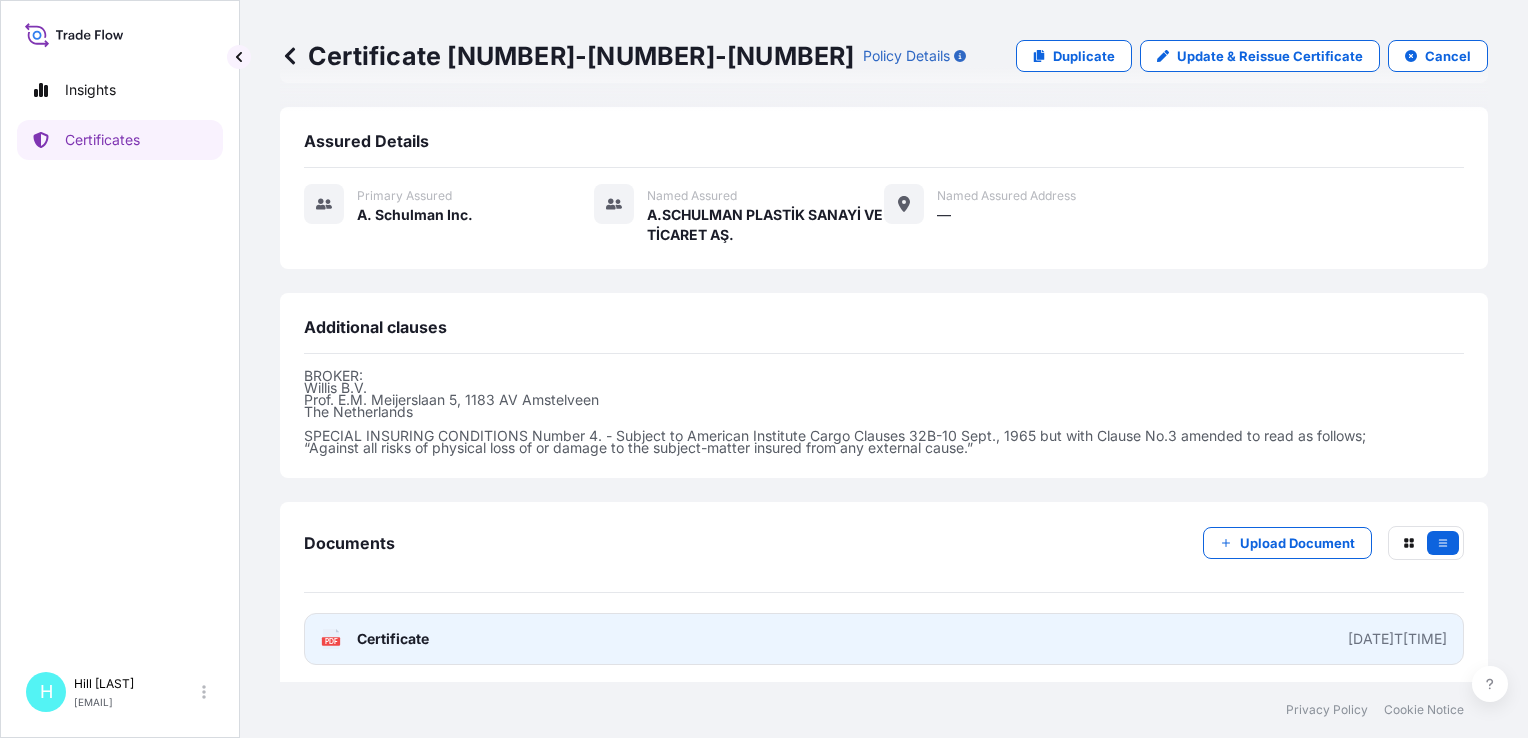 click on "Certificate" at bounding box center (393, 639) 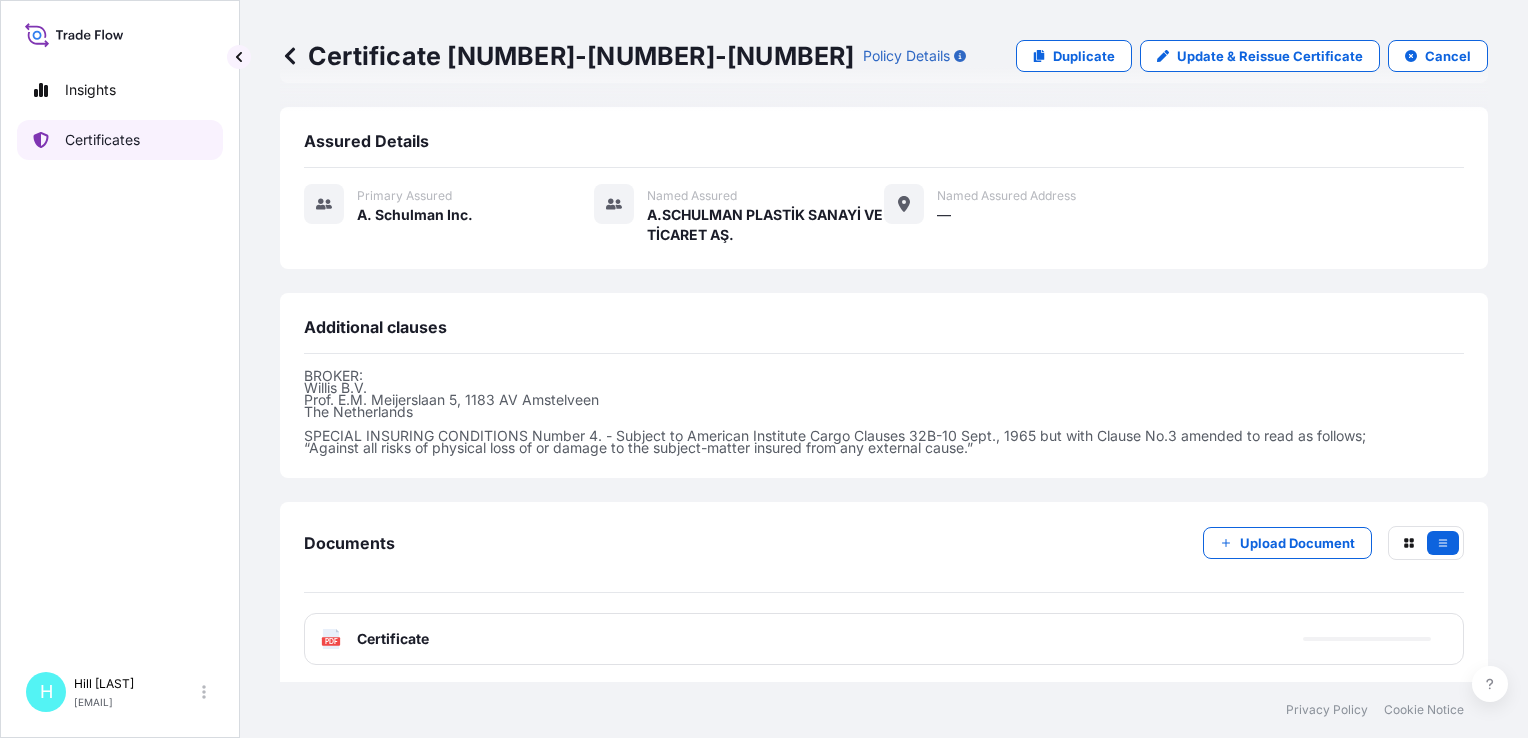 click on "Certificates" at bounding box center [102, 140] 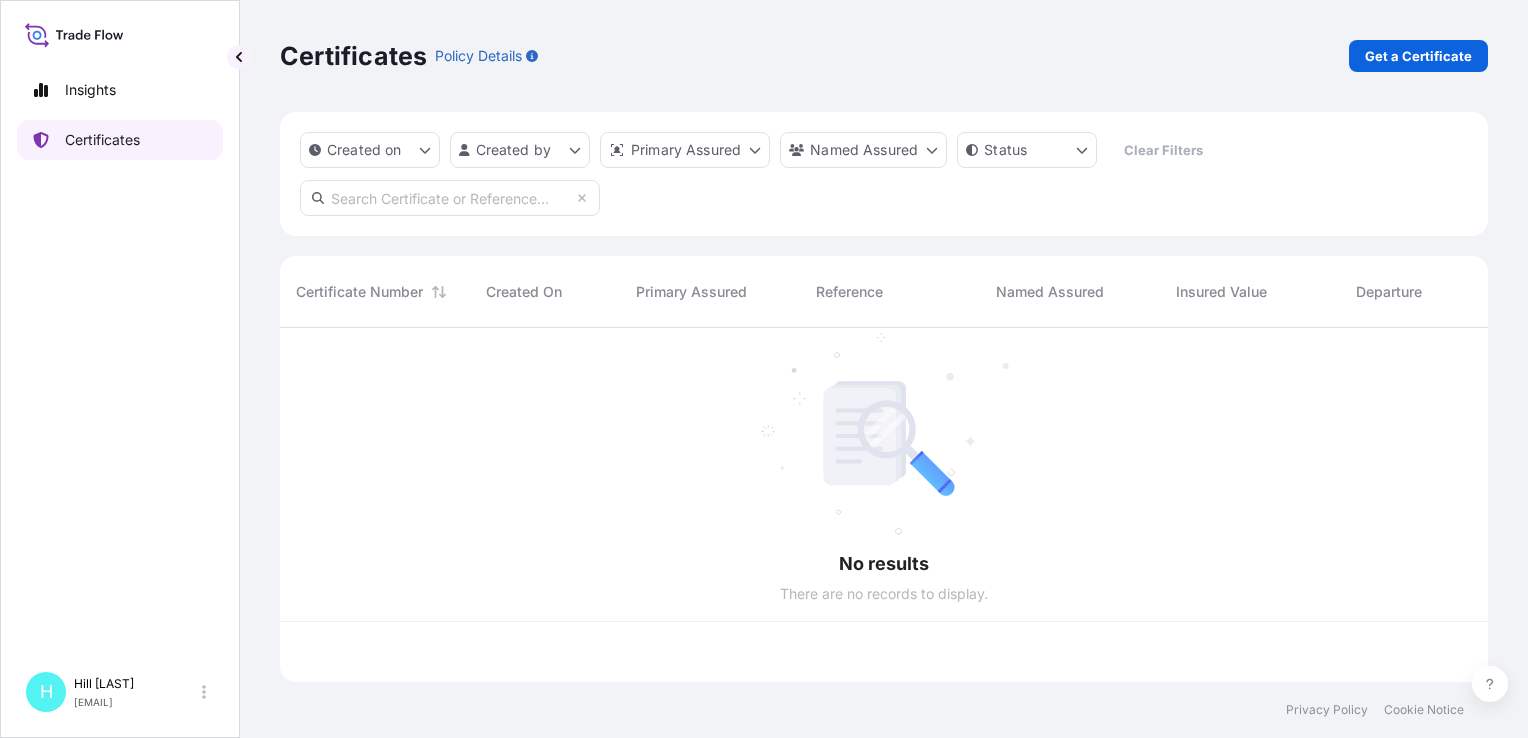 scroll, scrollTop: 0, scrollLeft: 0, axis: both 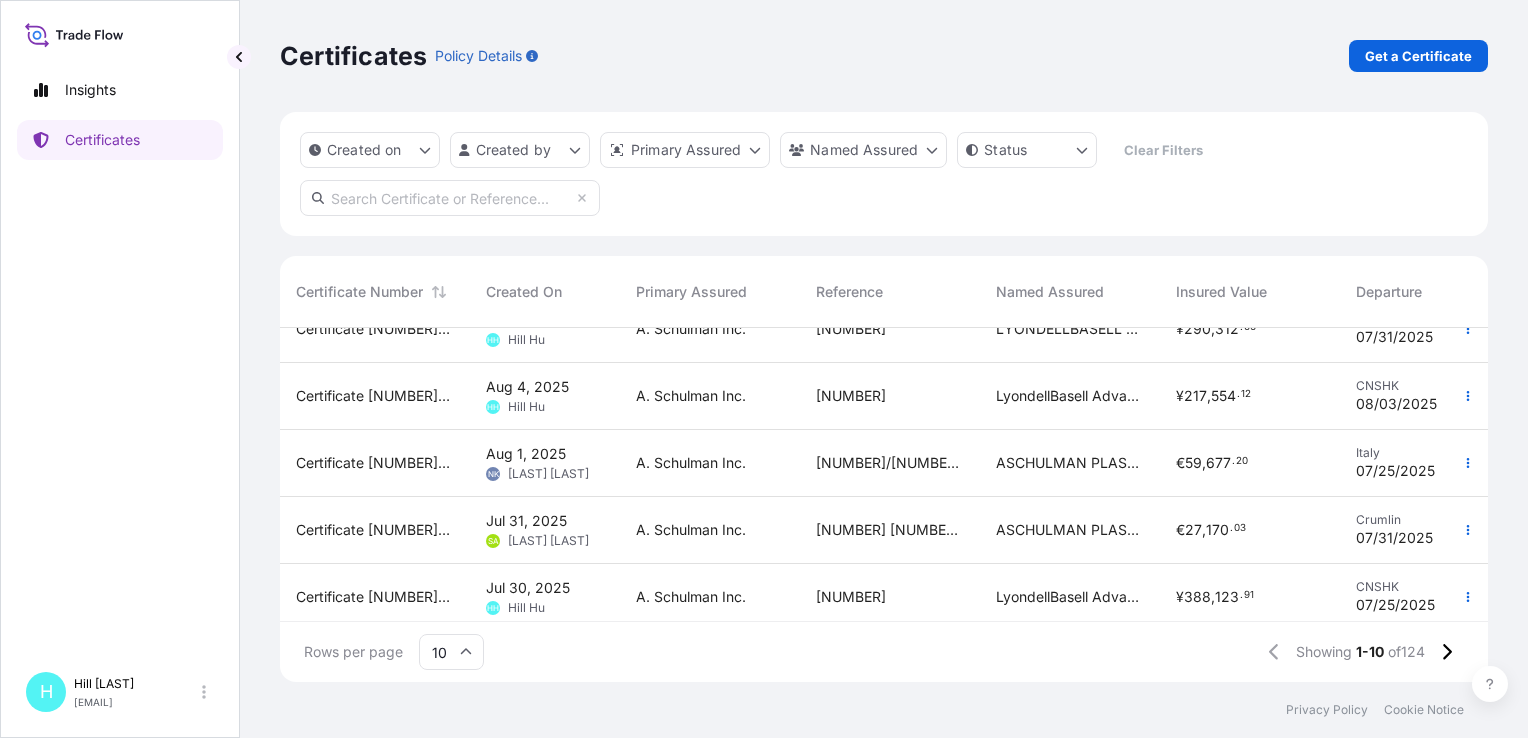 click on "Certificate [NUMBER]-[NUMBER]-[NUMBER]" at bounding box center (375, 463) 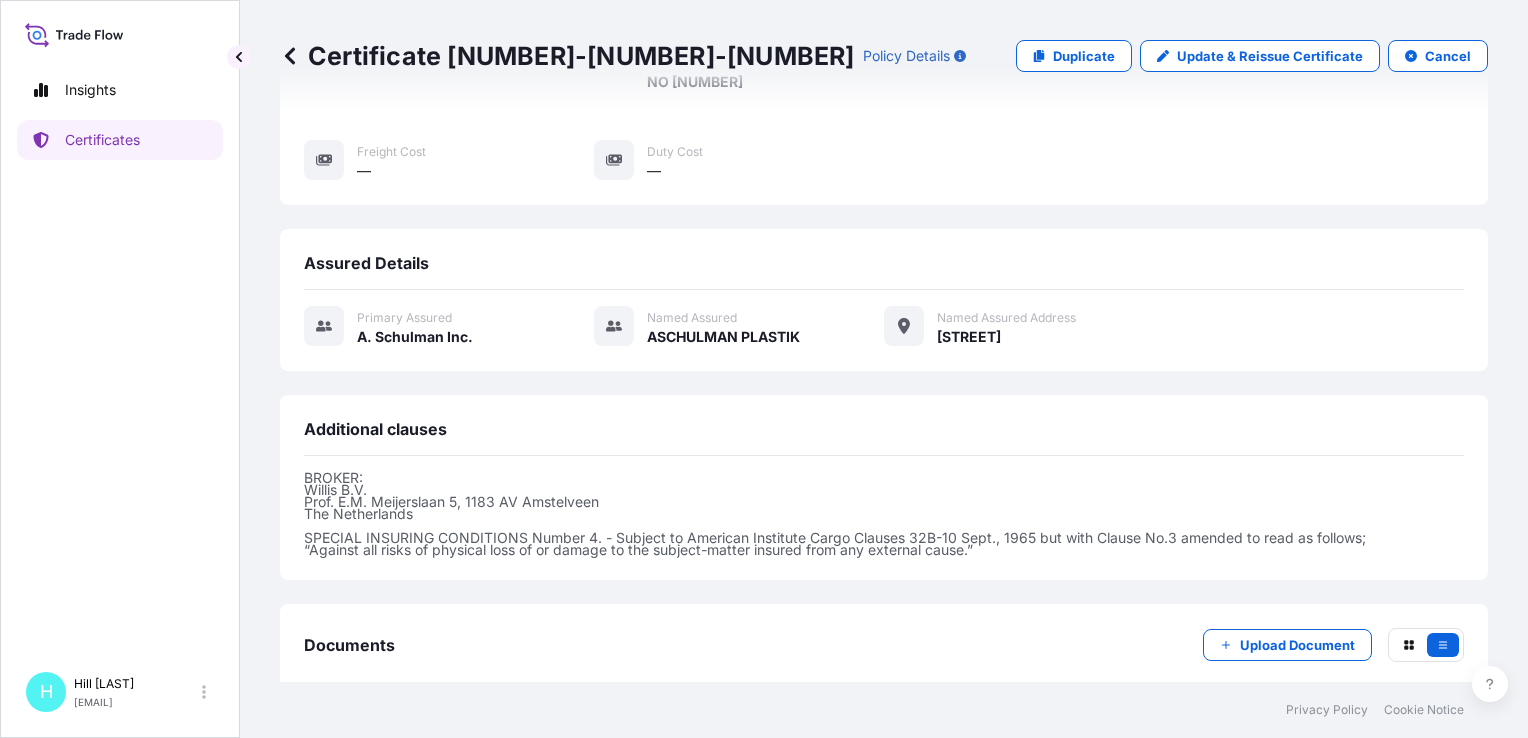 scroll, scrollTop: 458, scrollLeft: 0, axis: vertical 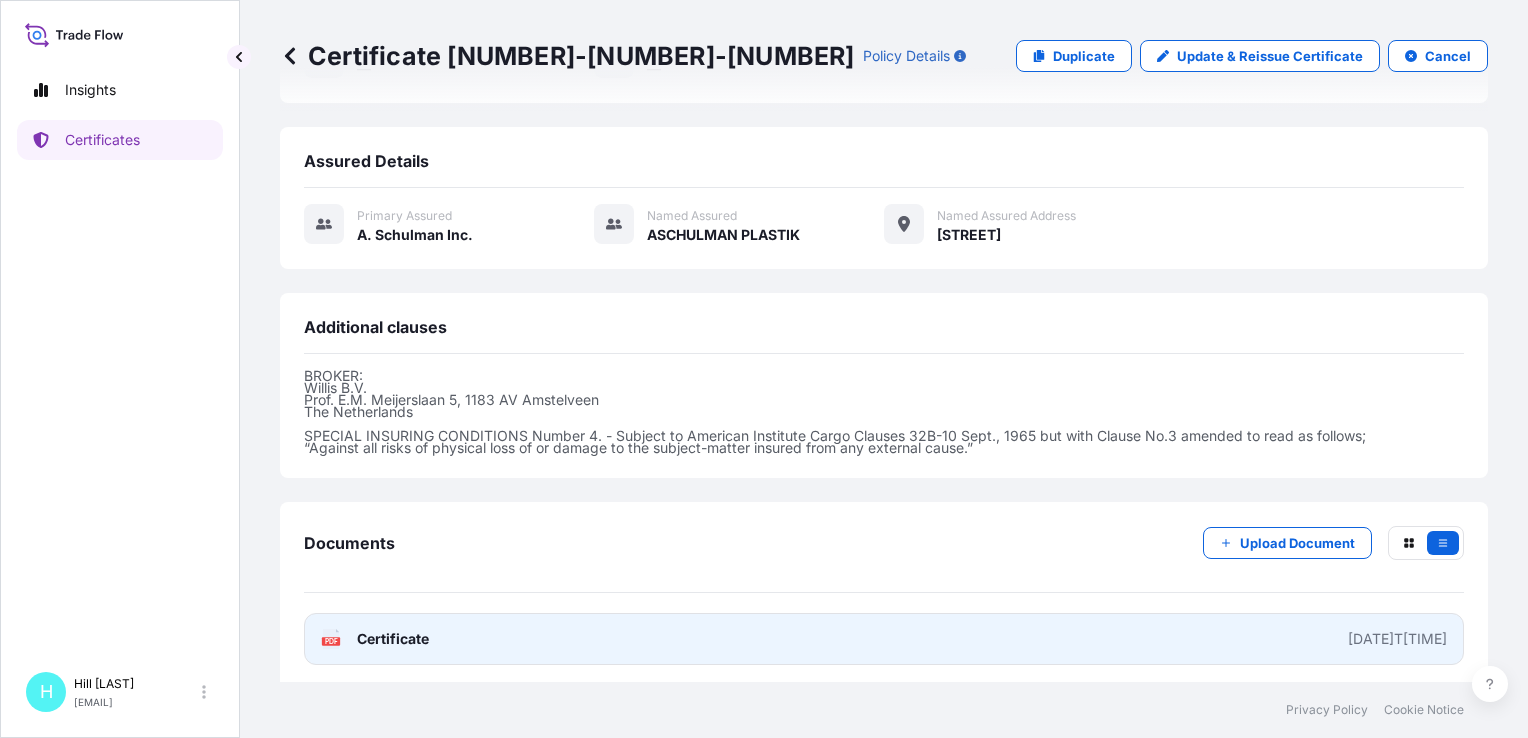 click on "Certificate" at bounding box center (393, 639) 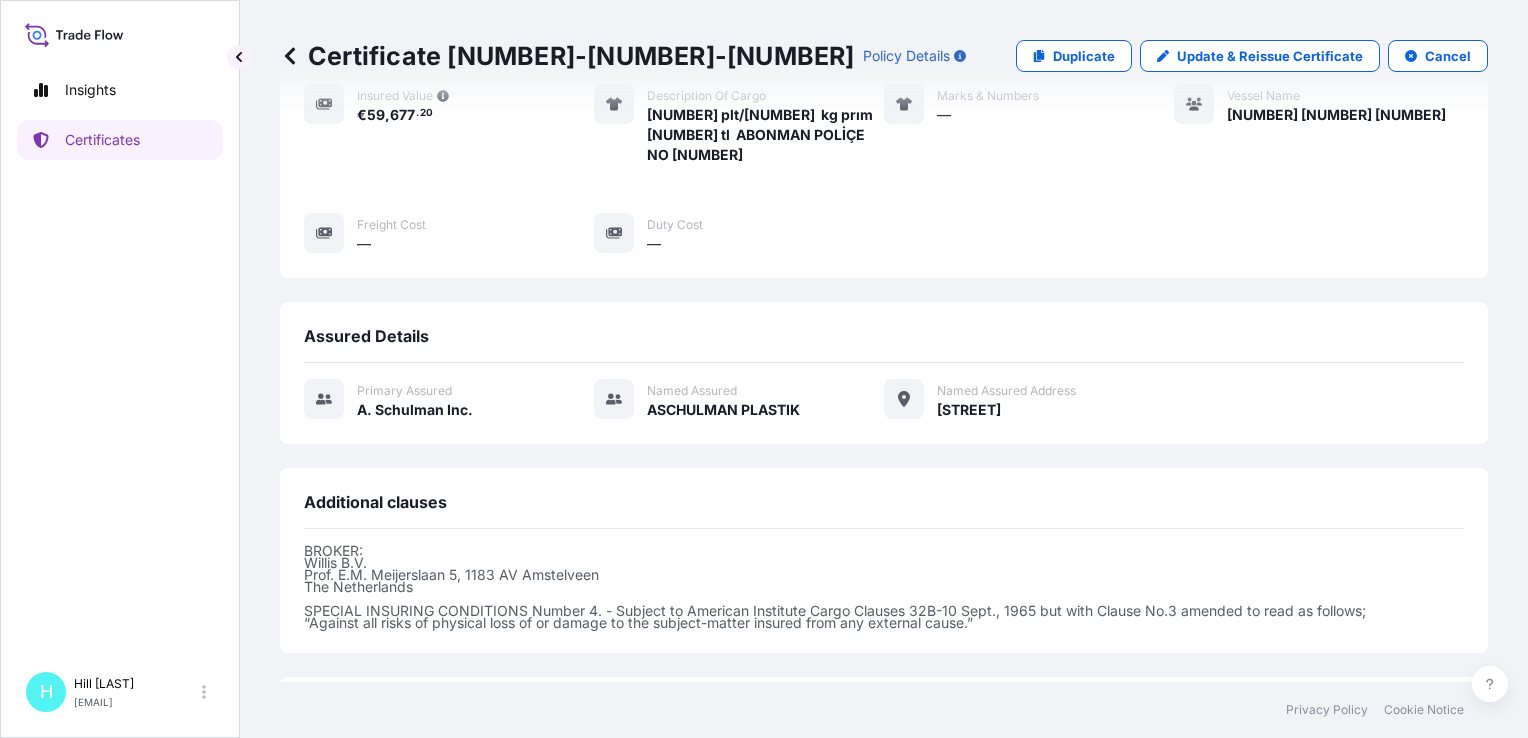 scroll, scrollTop: 158, scrollLeft: 0, axis: vertical 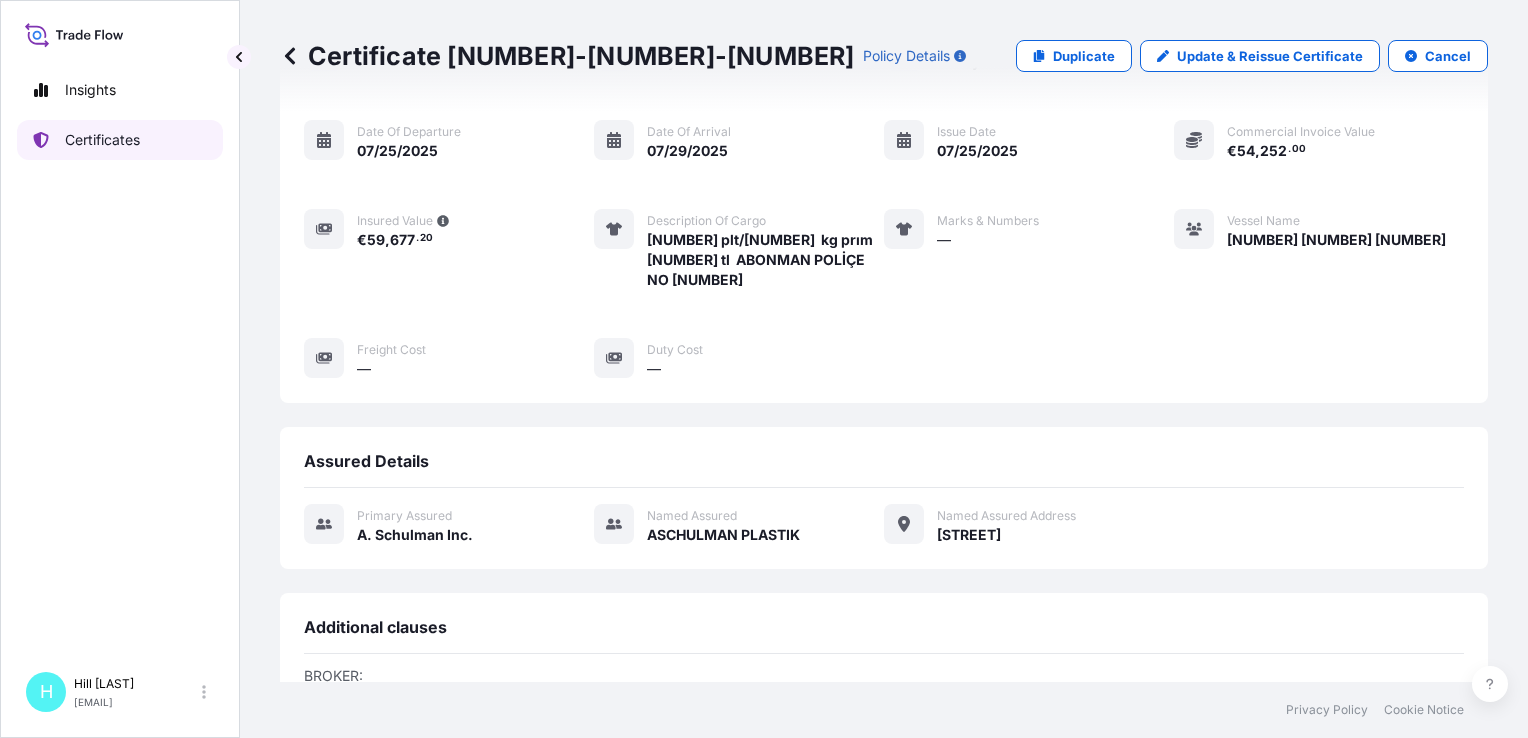 click on "Certificates" at bounding box center (102, 140) 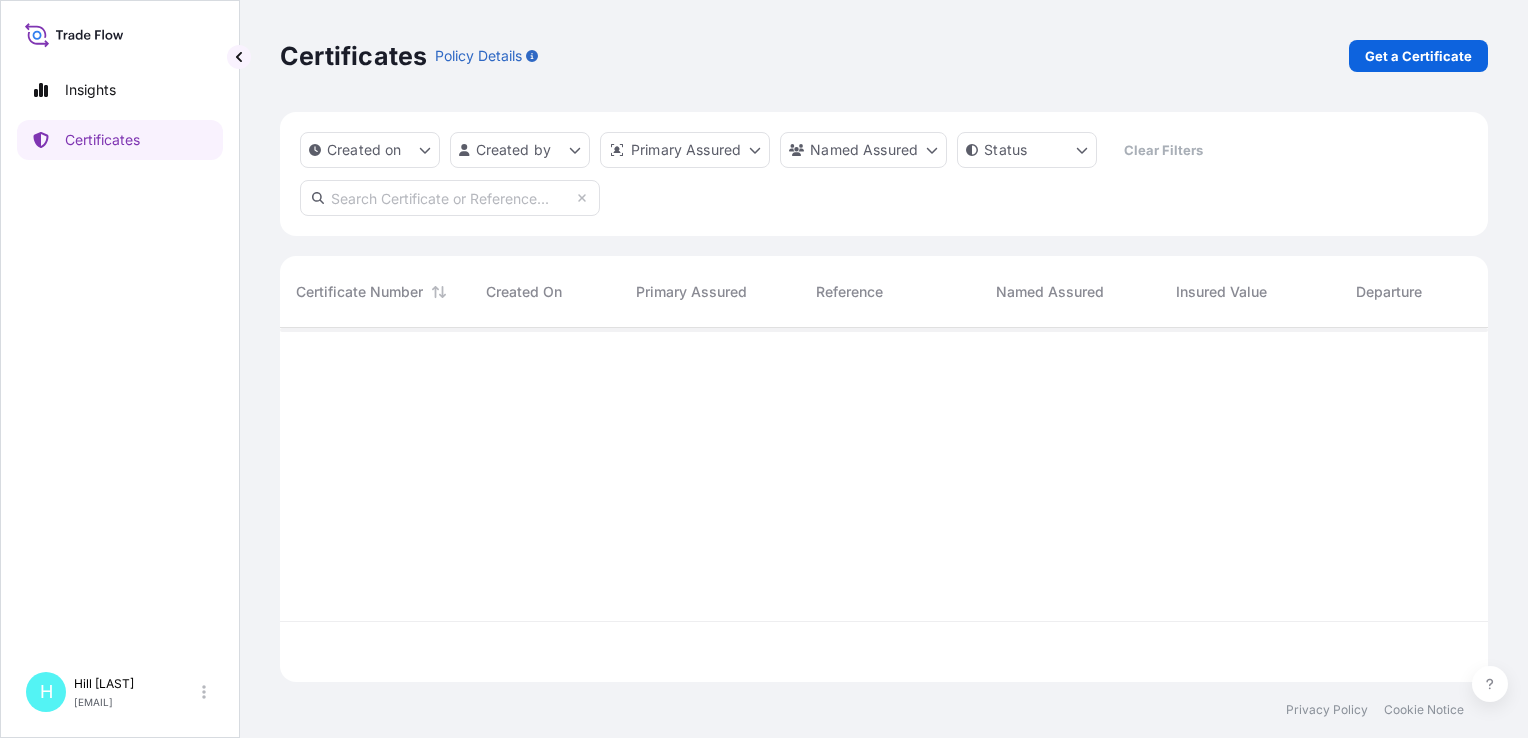 scroll, scrollTop: 16, scrollLeft: 16, axis: both 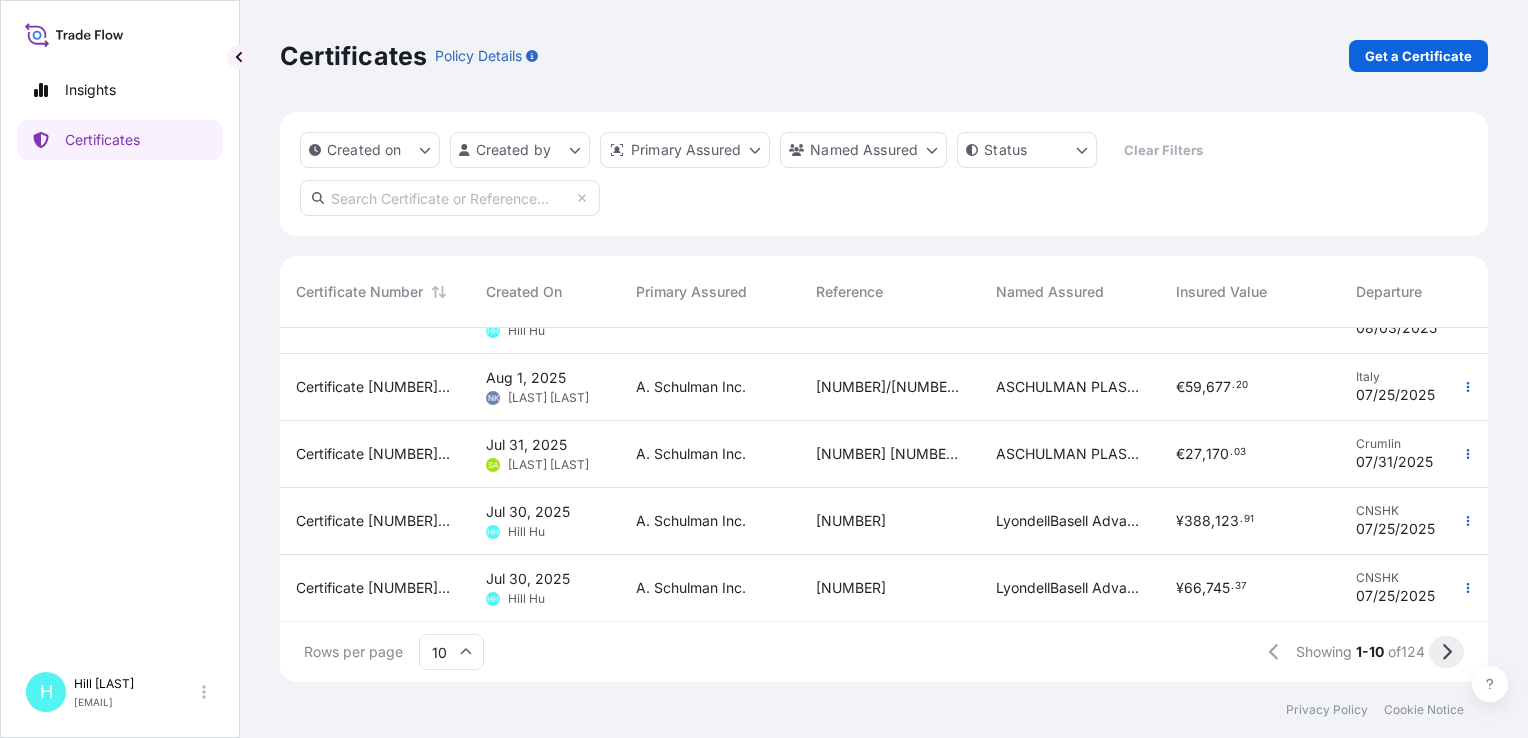 click at bounding box center [1446, 652] 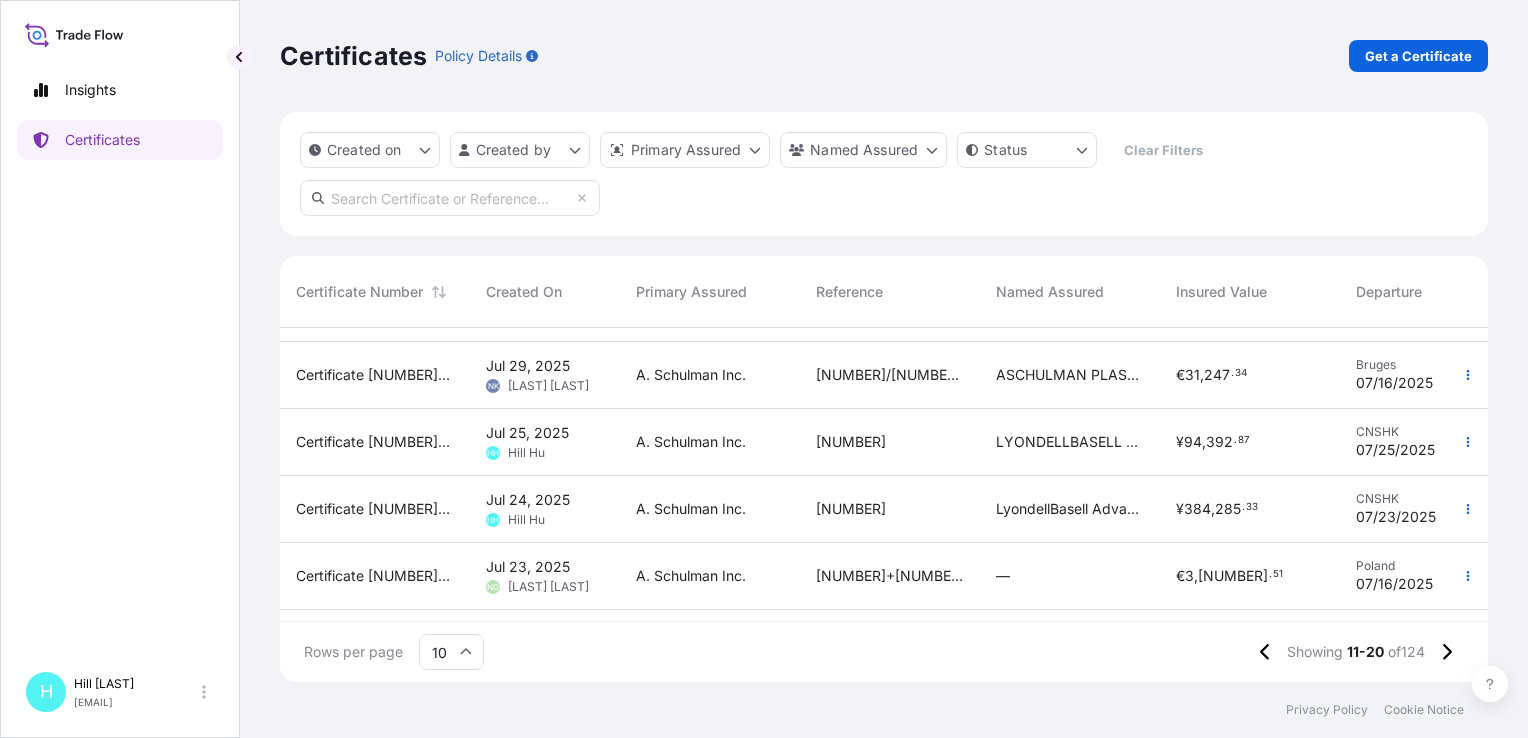 scroll, scrollTop: 100, scrollLeft: 0, axis: vertical 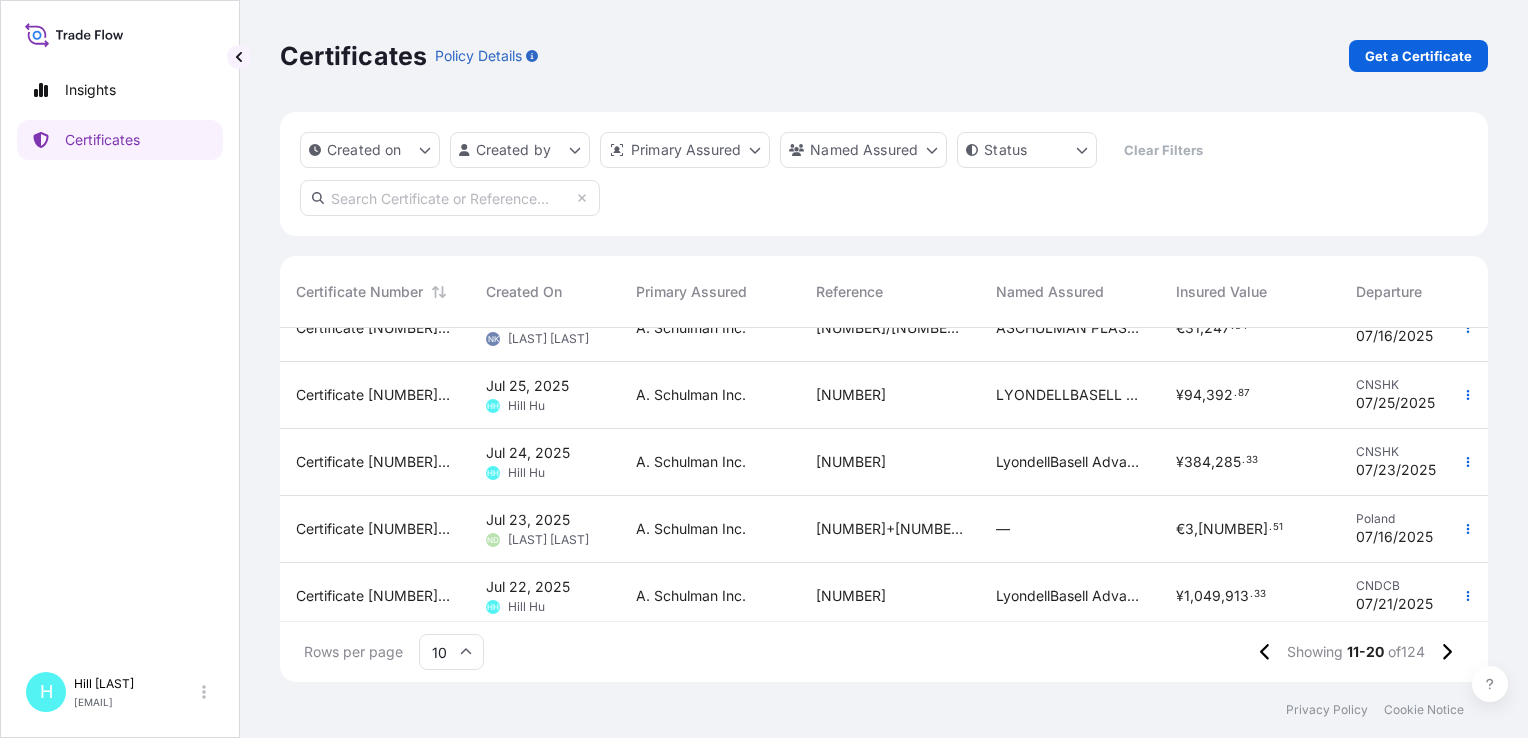 click on "Certificate [NUMBER]-[NUMBER]-[NUMBER]" at bounding box center (375, 529) 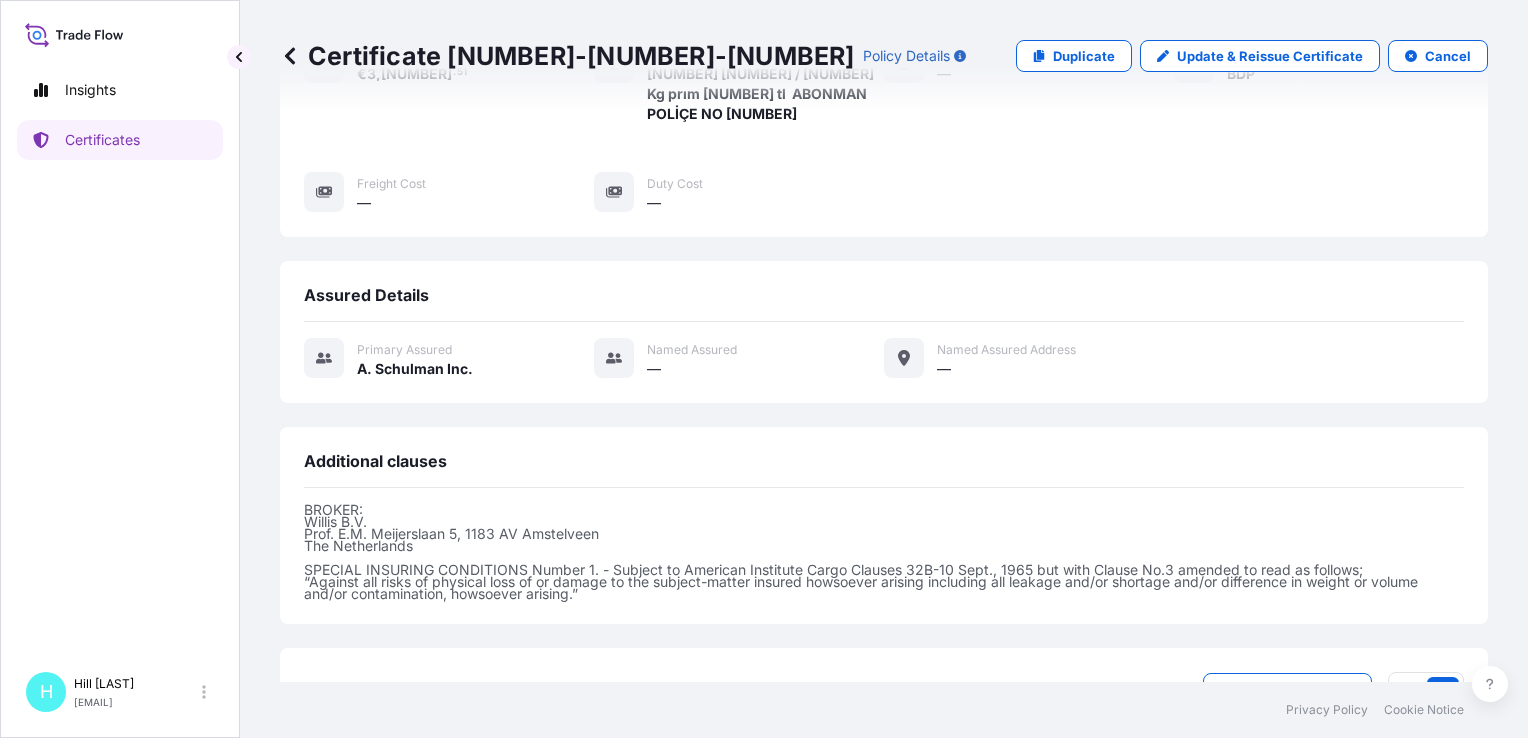 scroll, scrollTop: 470, scrollLeft: 0, axis: vertical 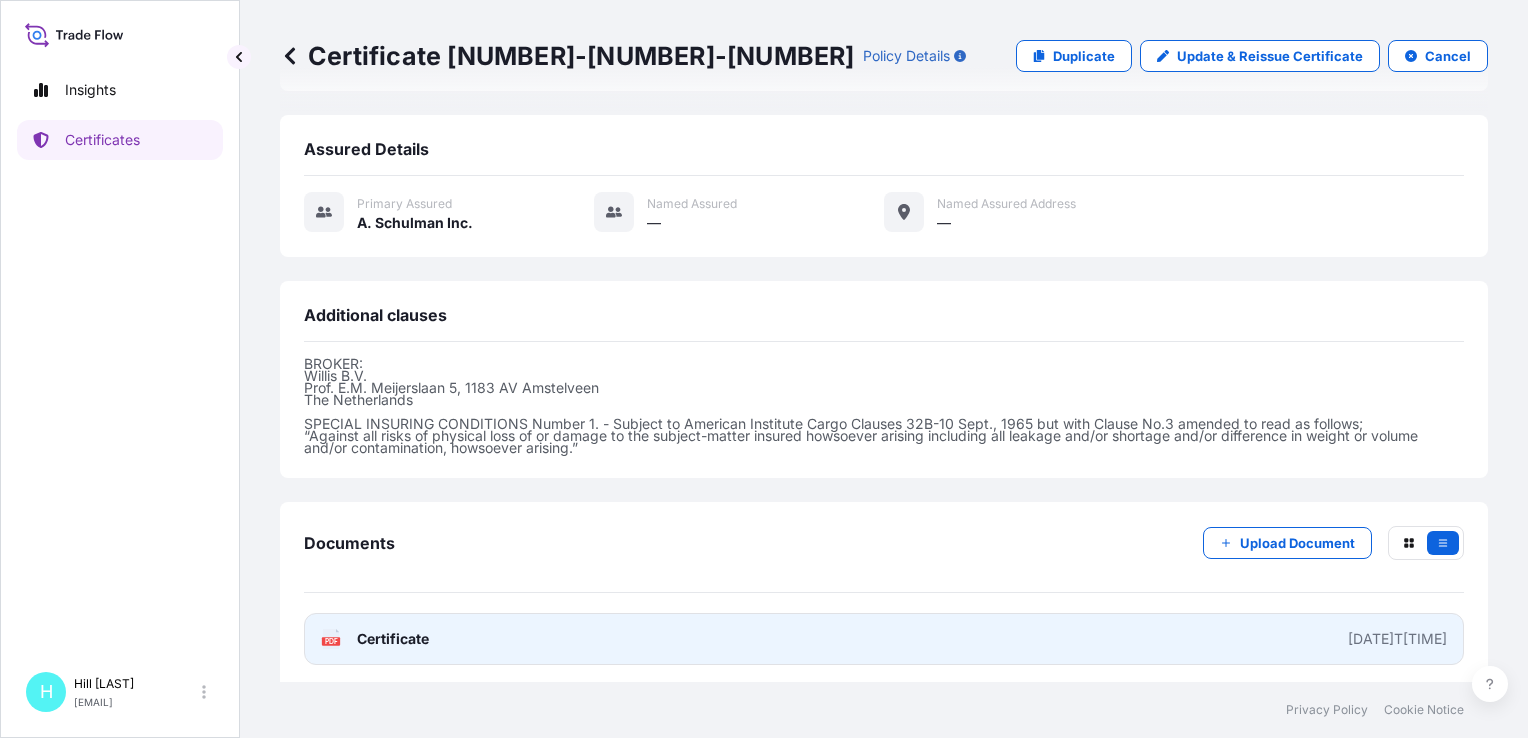 click on "Certificate" at bounding box center [393, 639] 